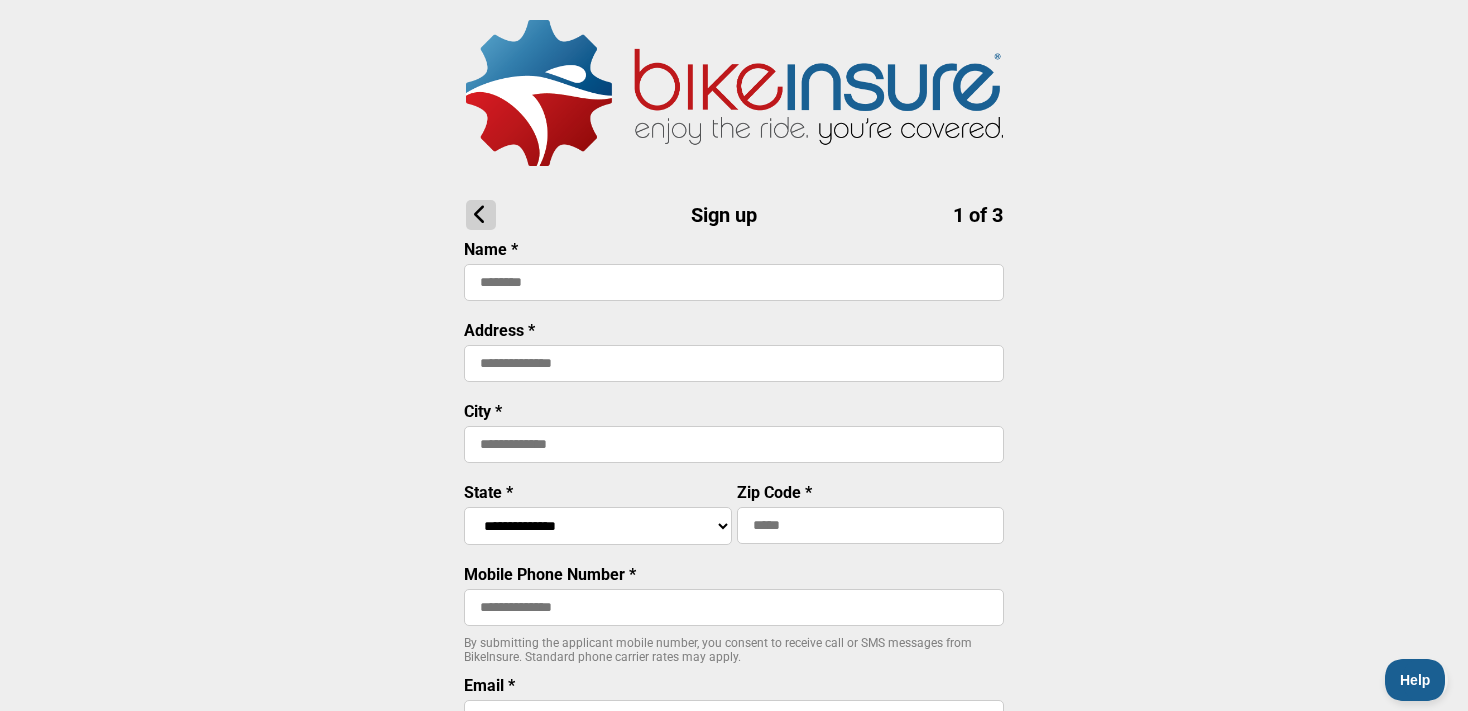 scroll, scrollTop: 0, scrollLeft: 0, axis: both 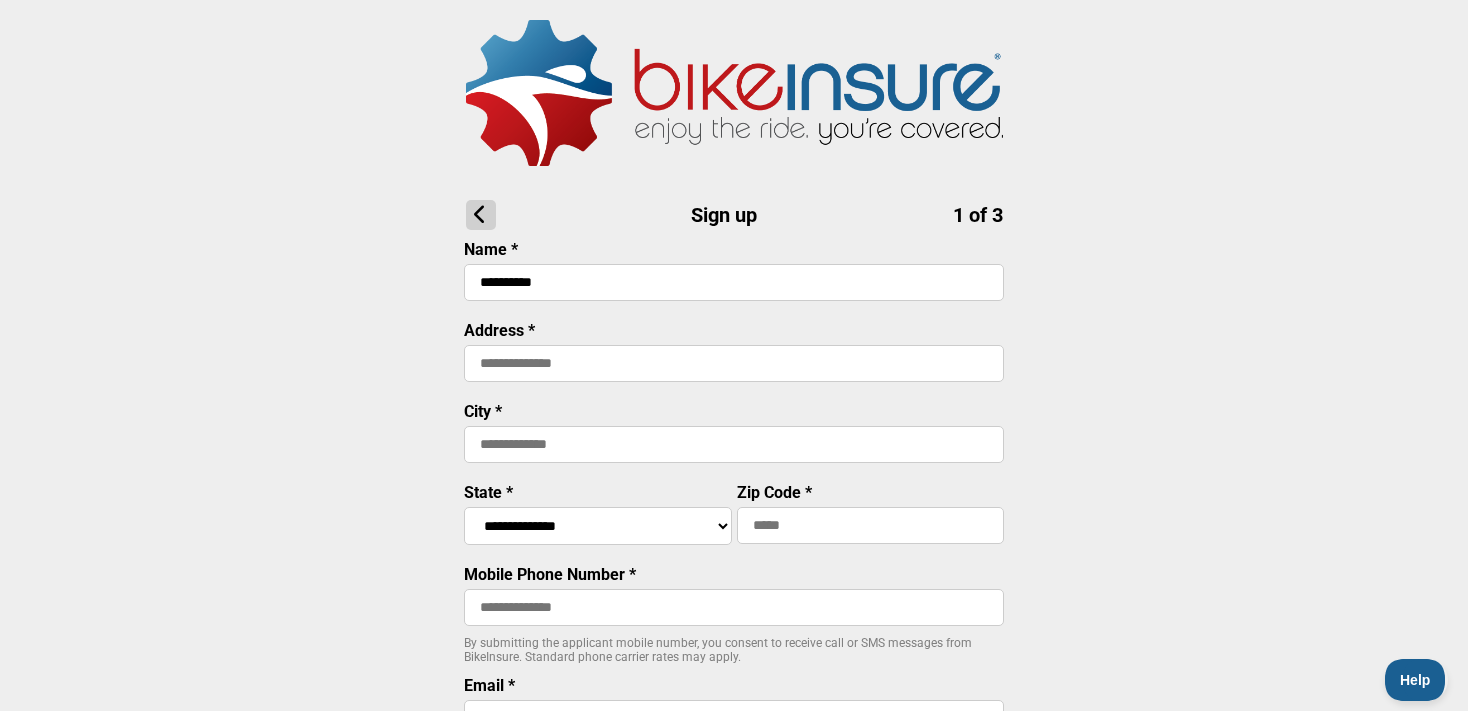 type on "**********" 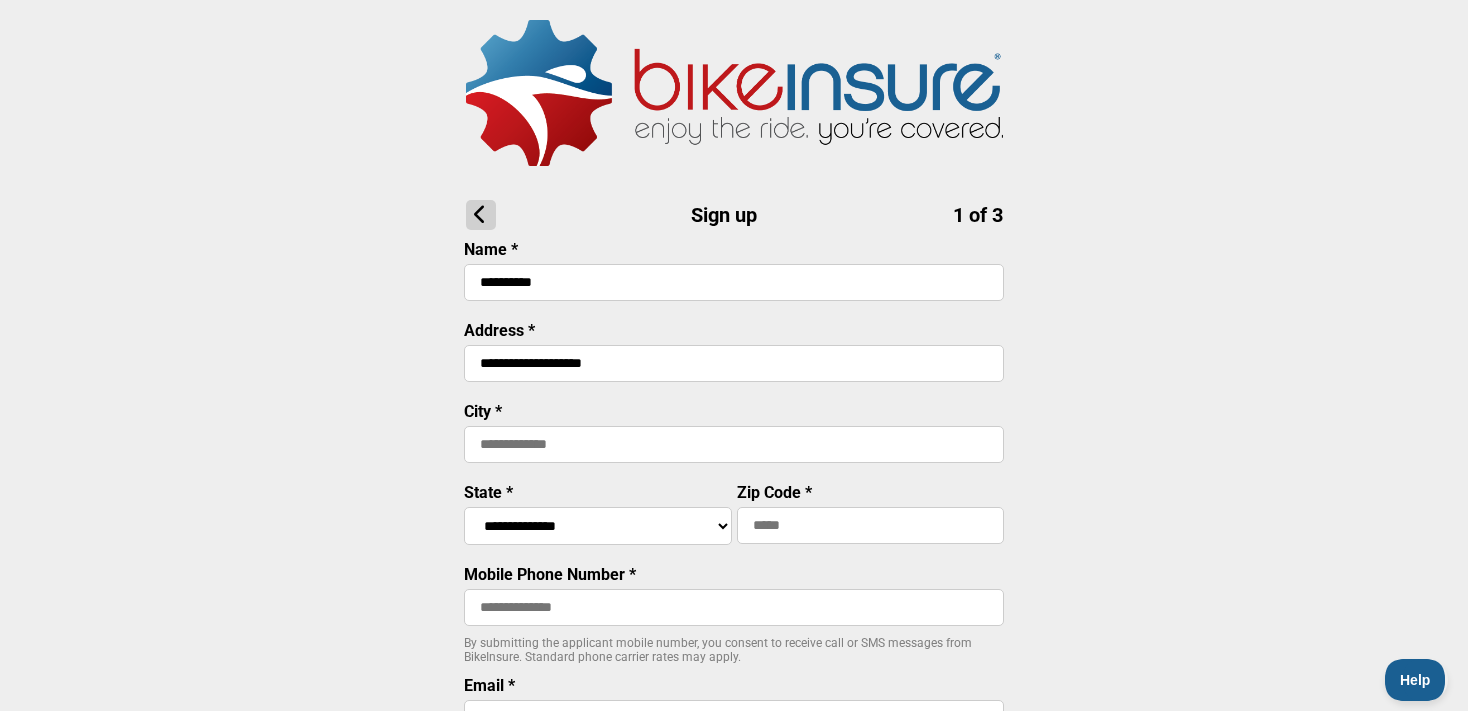 type on "**********" 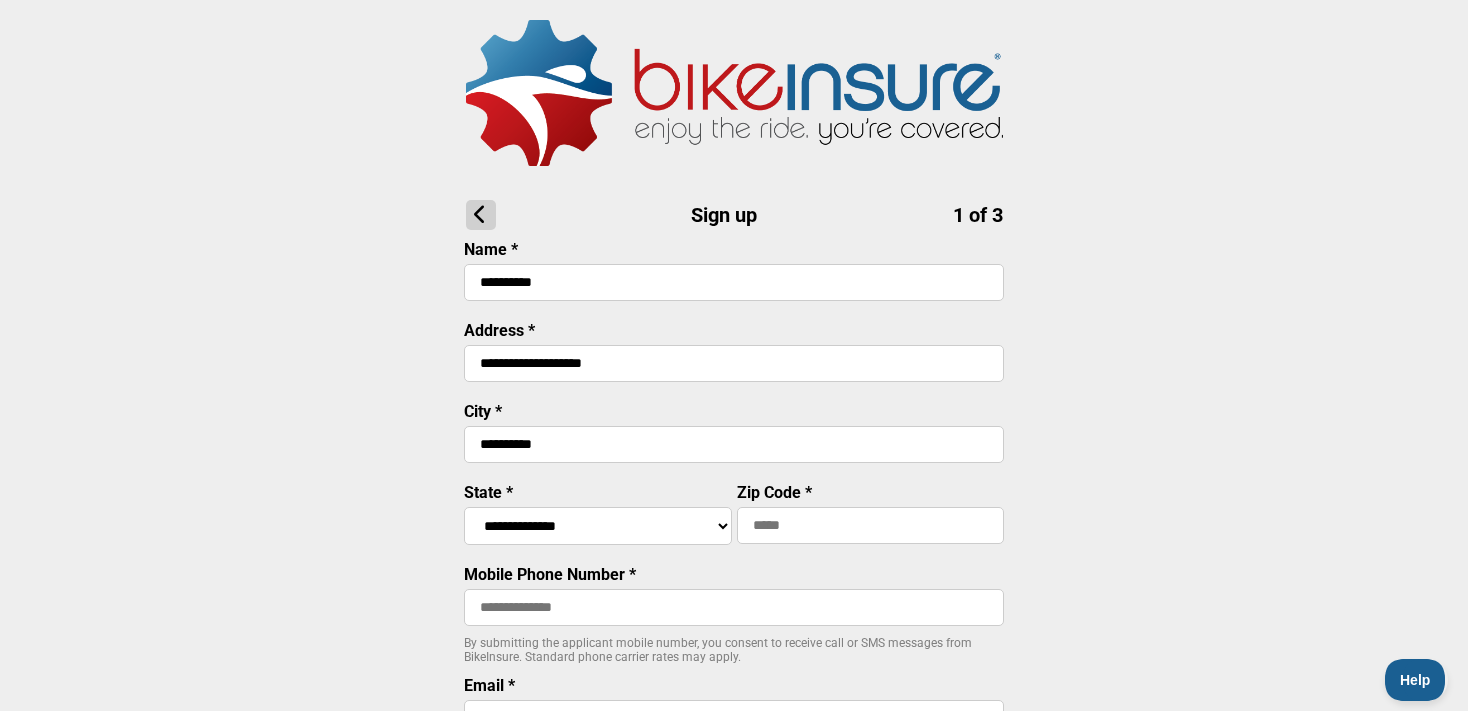 type on "**********" 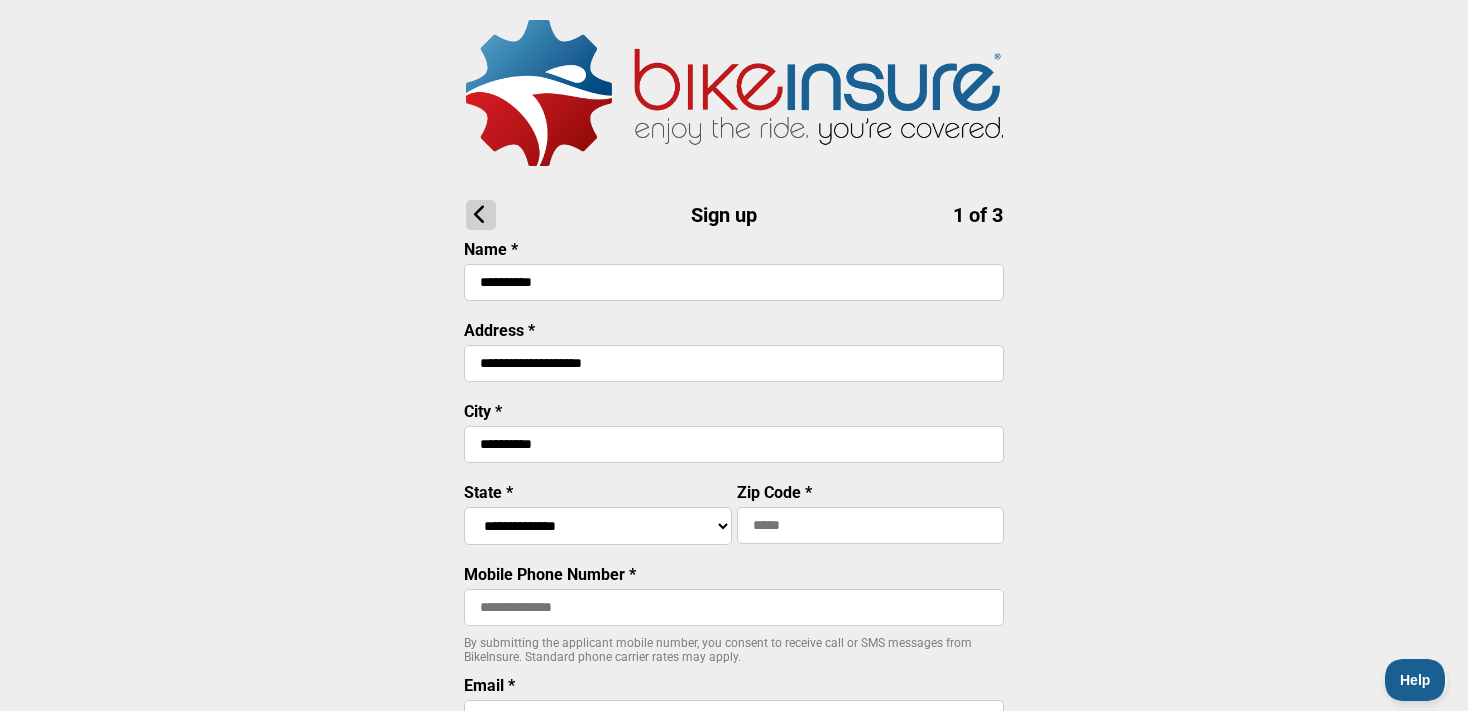 click on "**********" at bounding box center [598, 526] 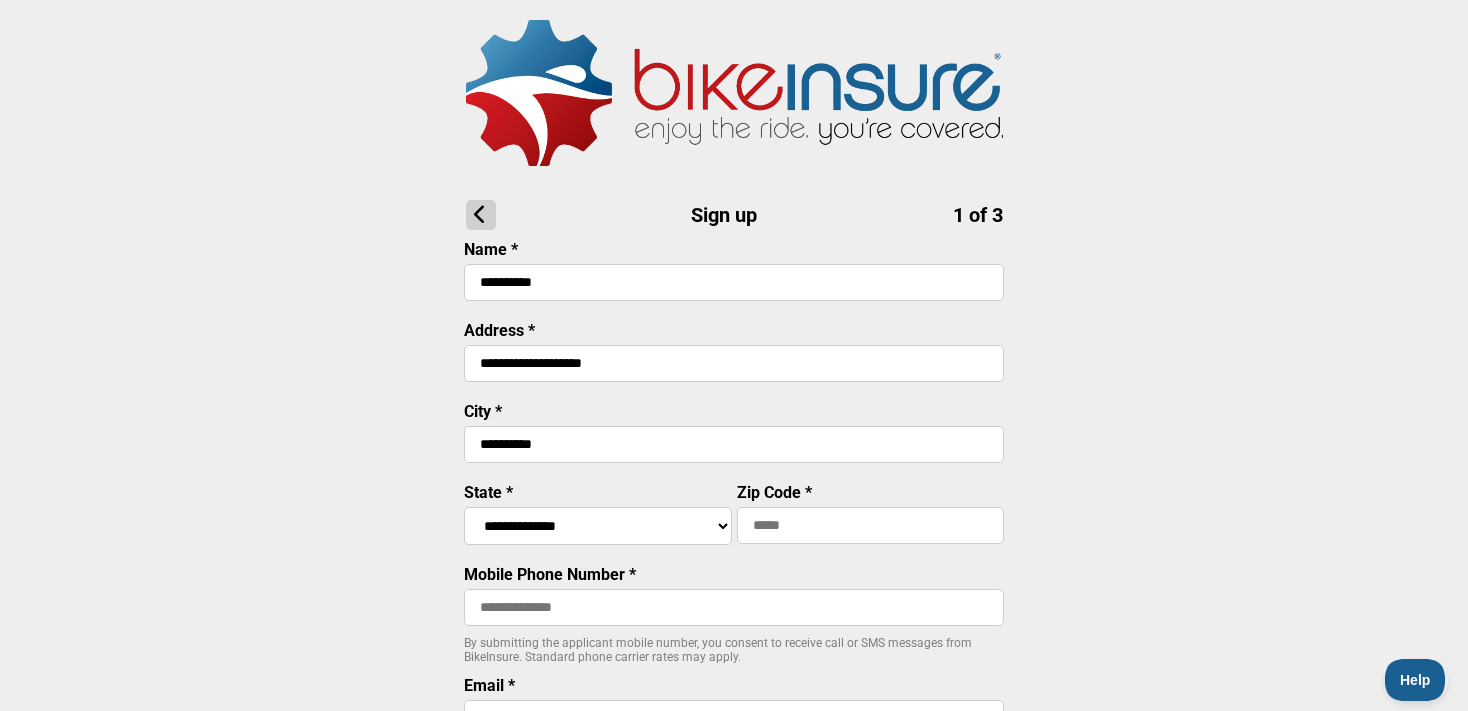 select on "****" 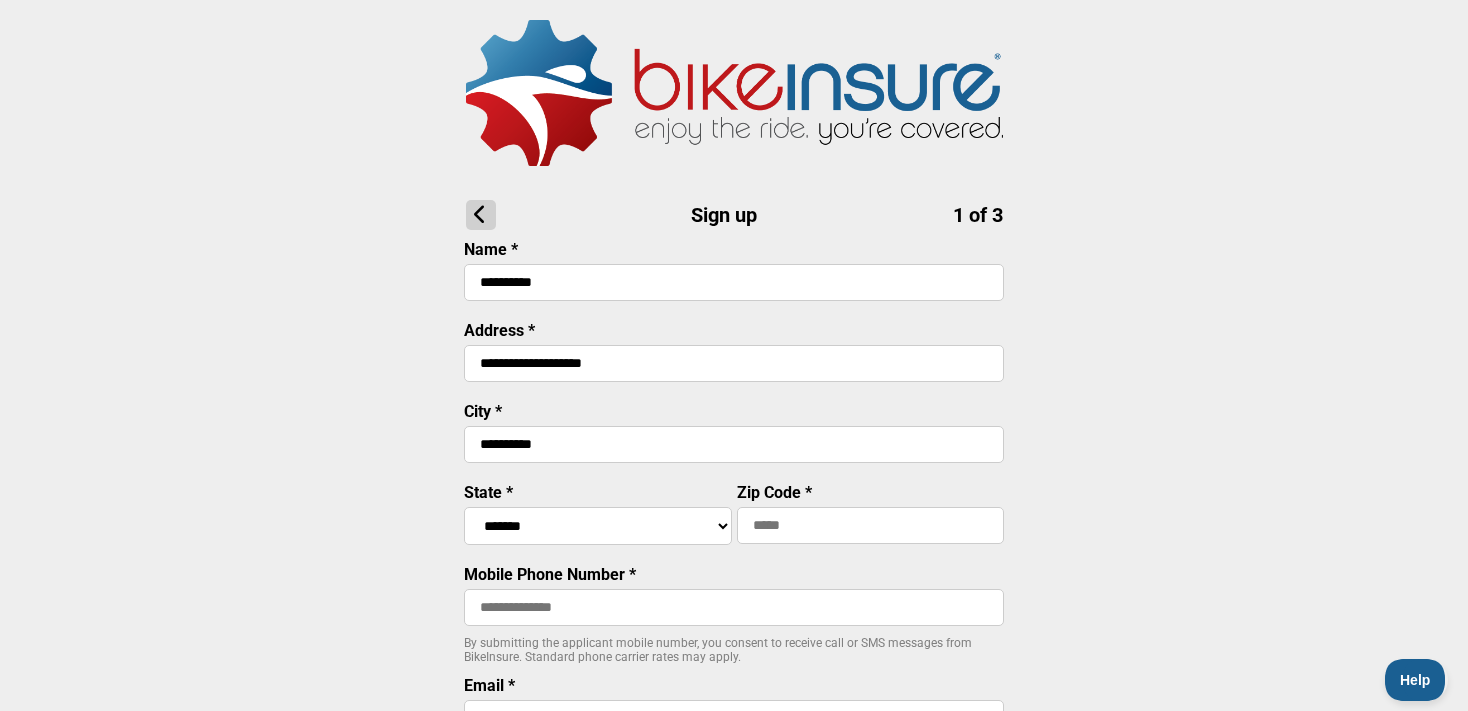 click on "**********" at bounding box center [0, 0] 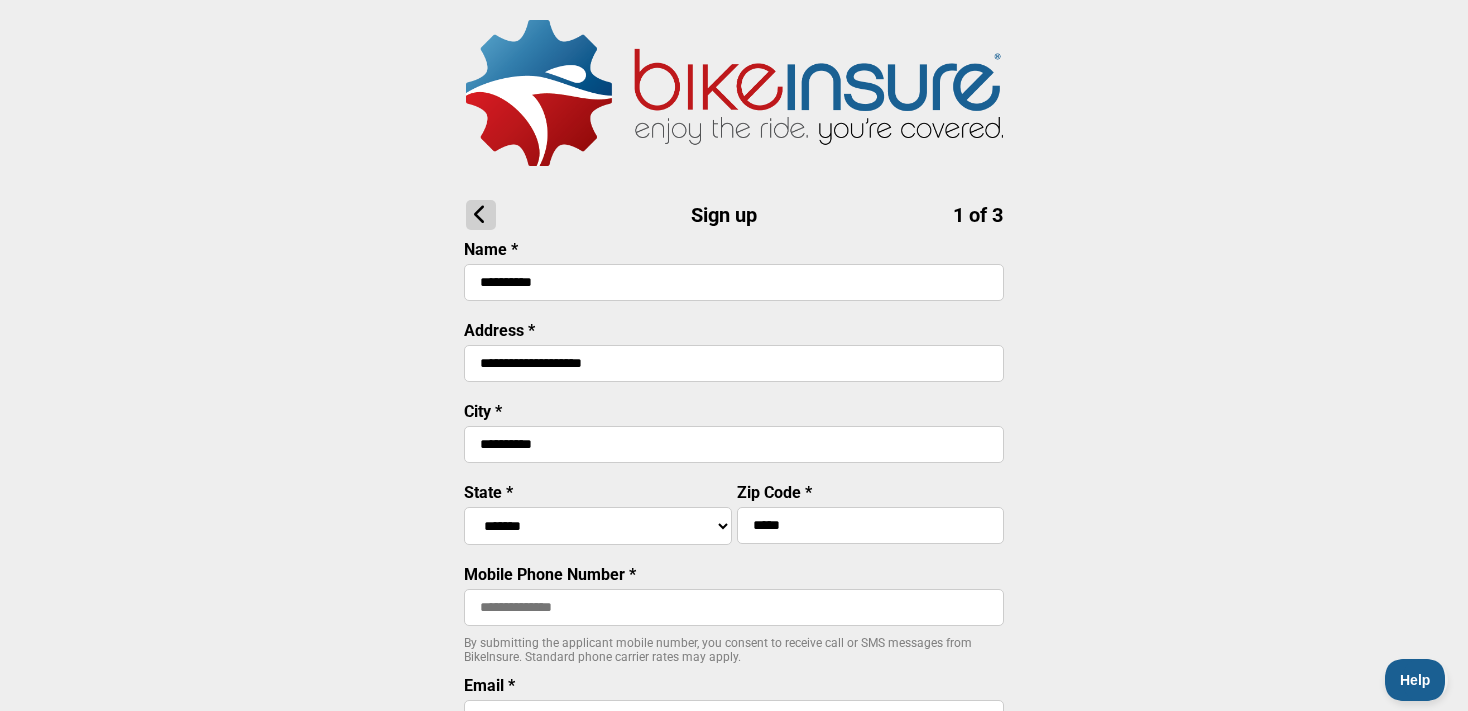type on "*****" 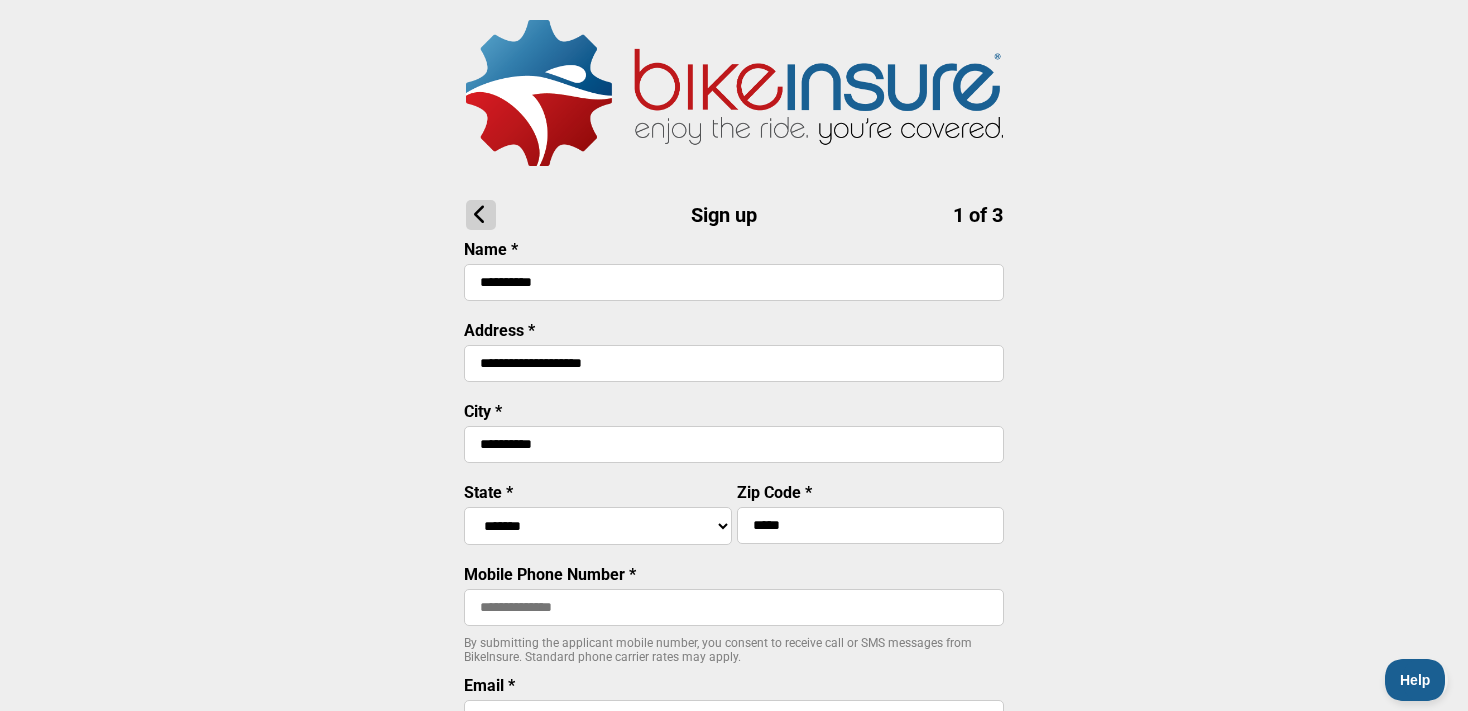 click at bounding box center [734, 607] 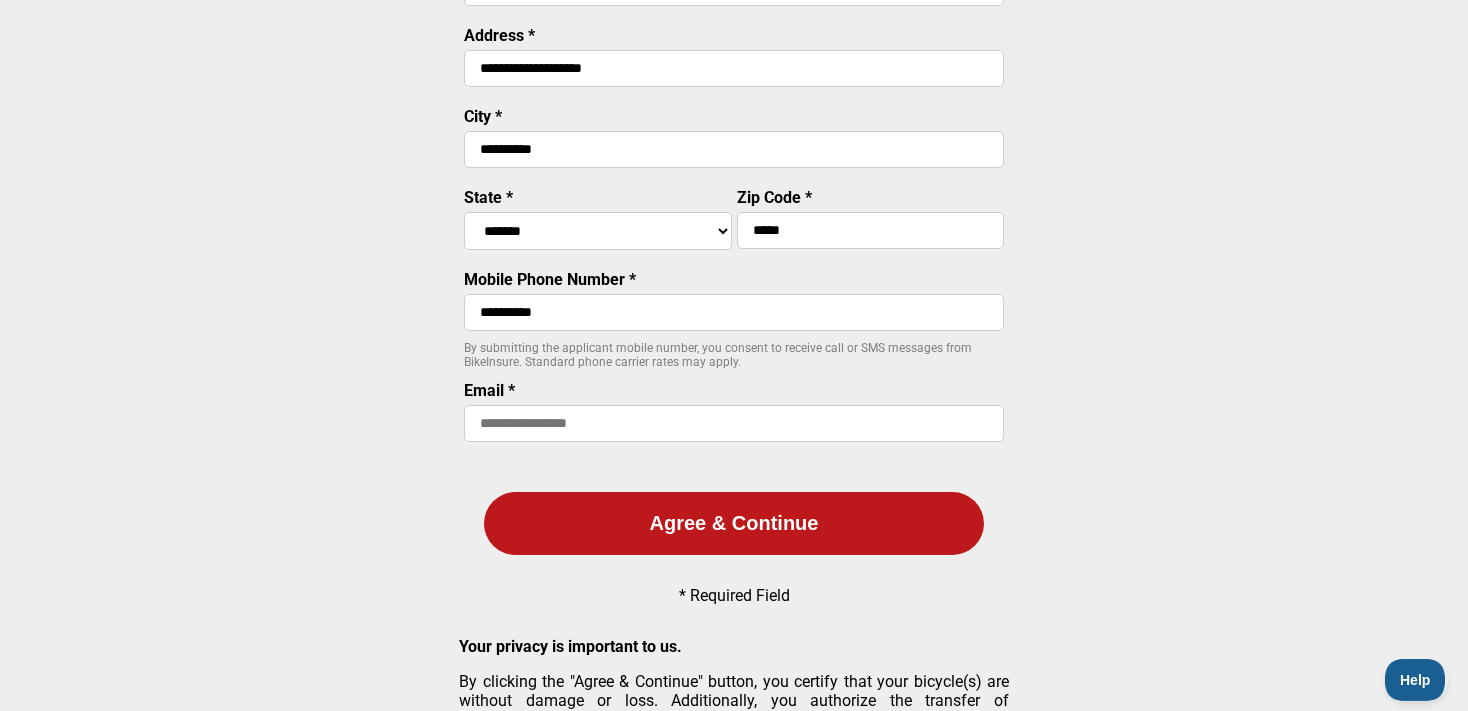 scroll, scrollTop: 336, scrollLeft: 0, axis: vertical 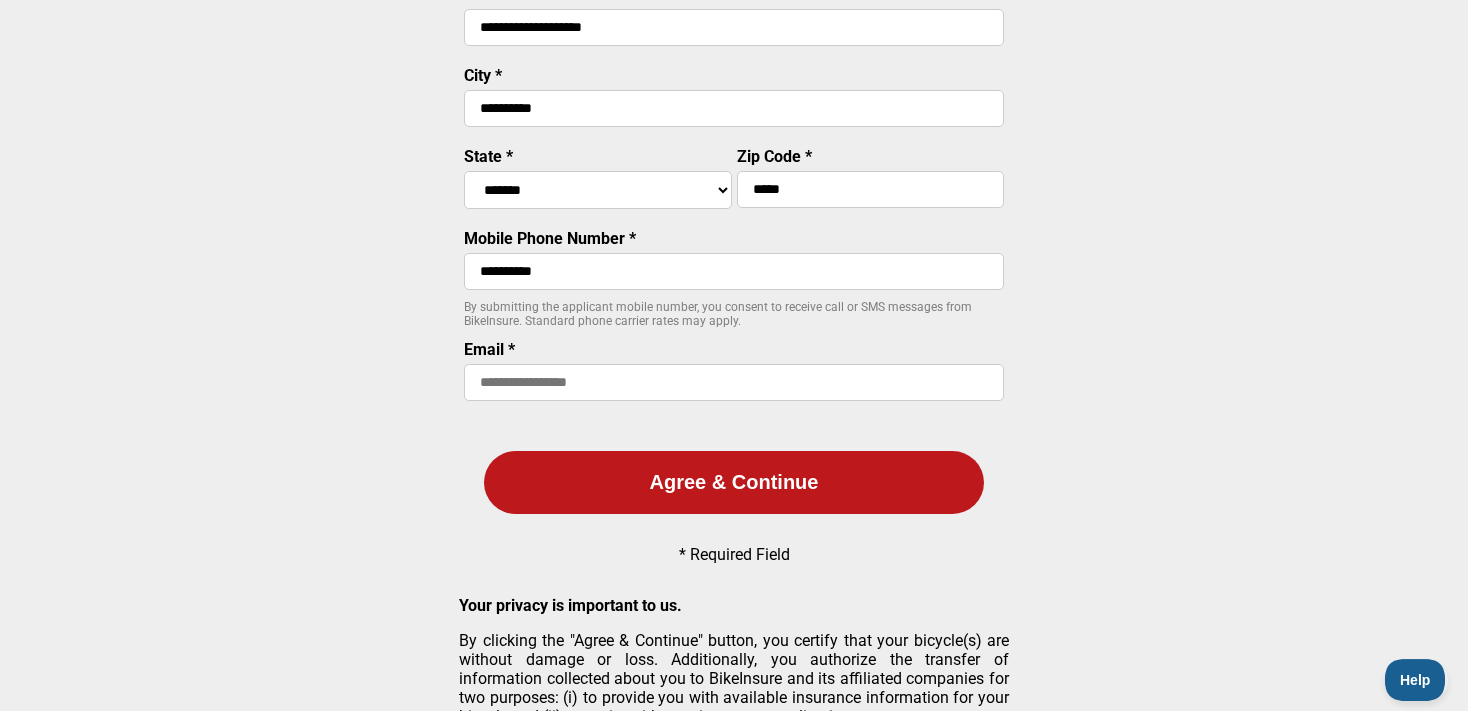 type on "**********" 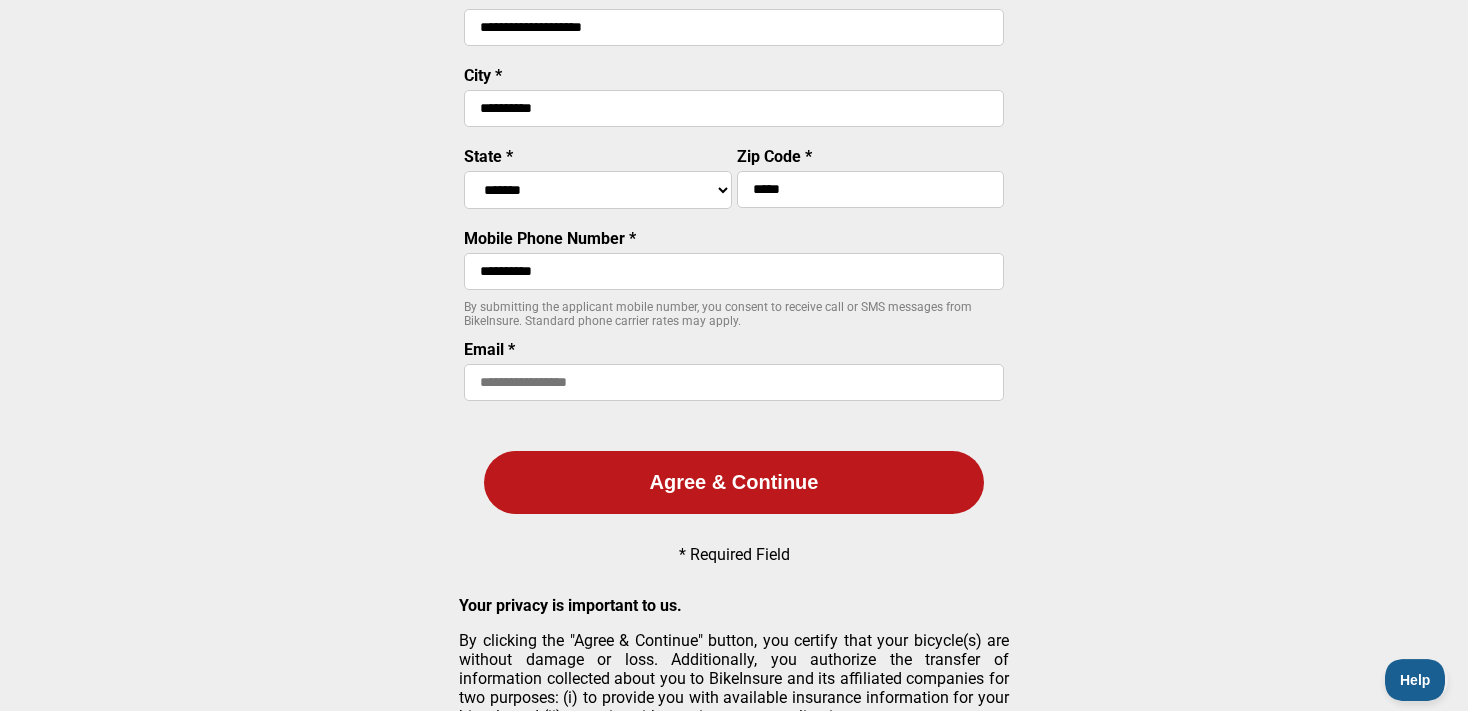 click at bounding box center (734, 382) 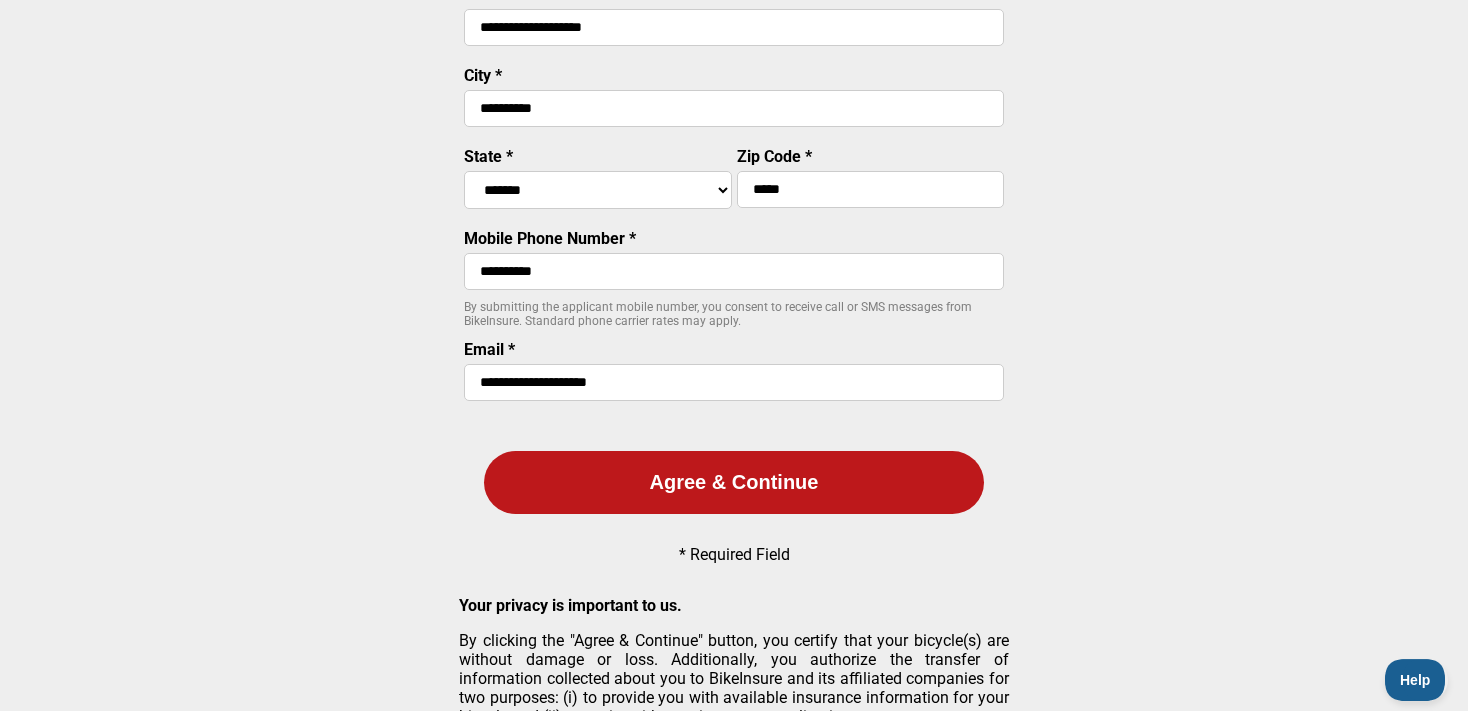 type on "**********" 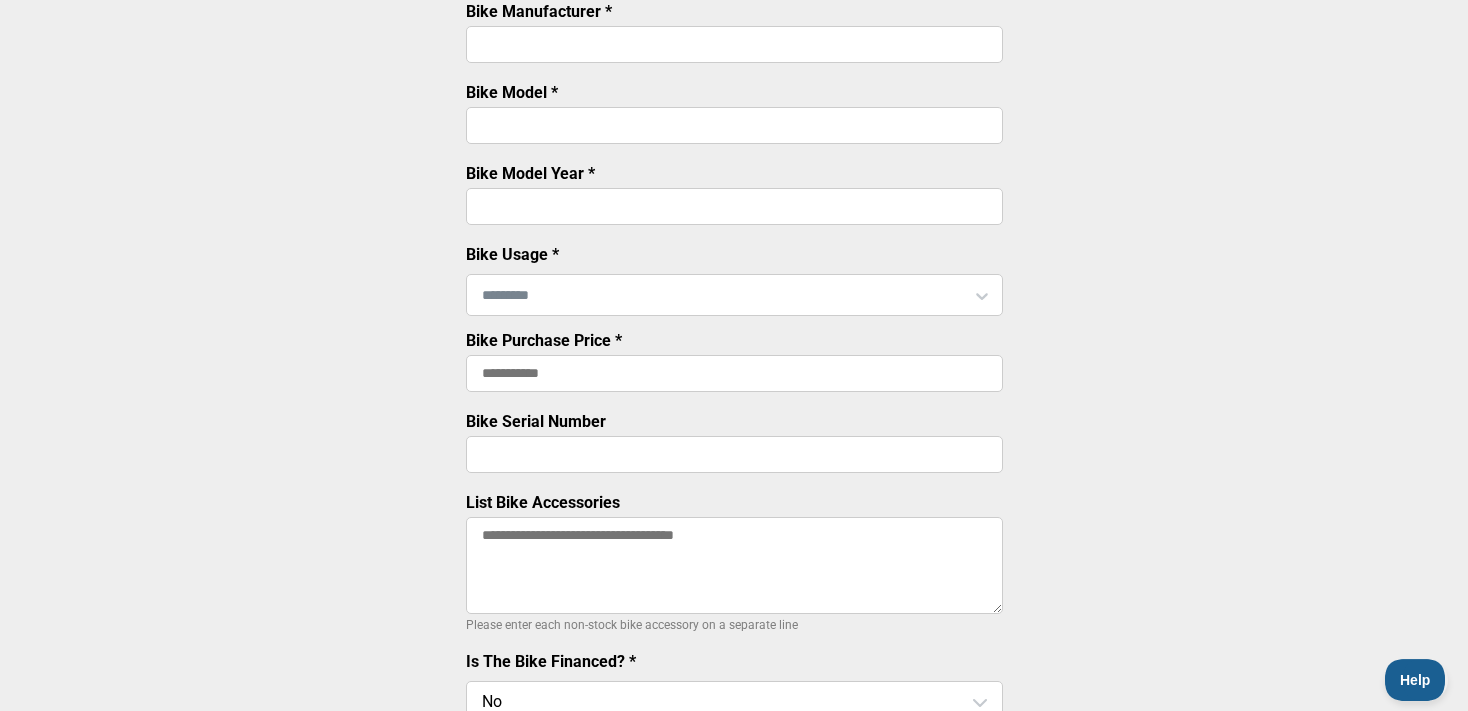 scroll, scrollTop: 0, scrollLeft: 0, axis: both 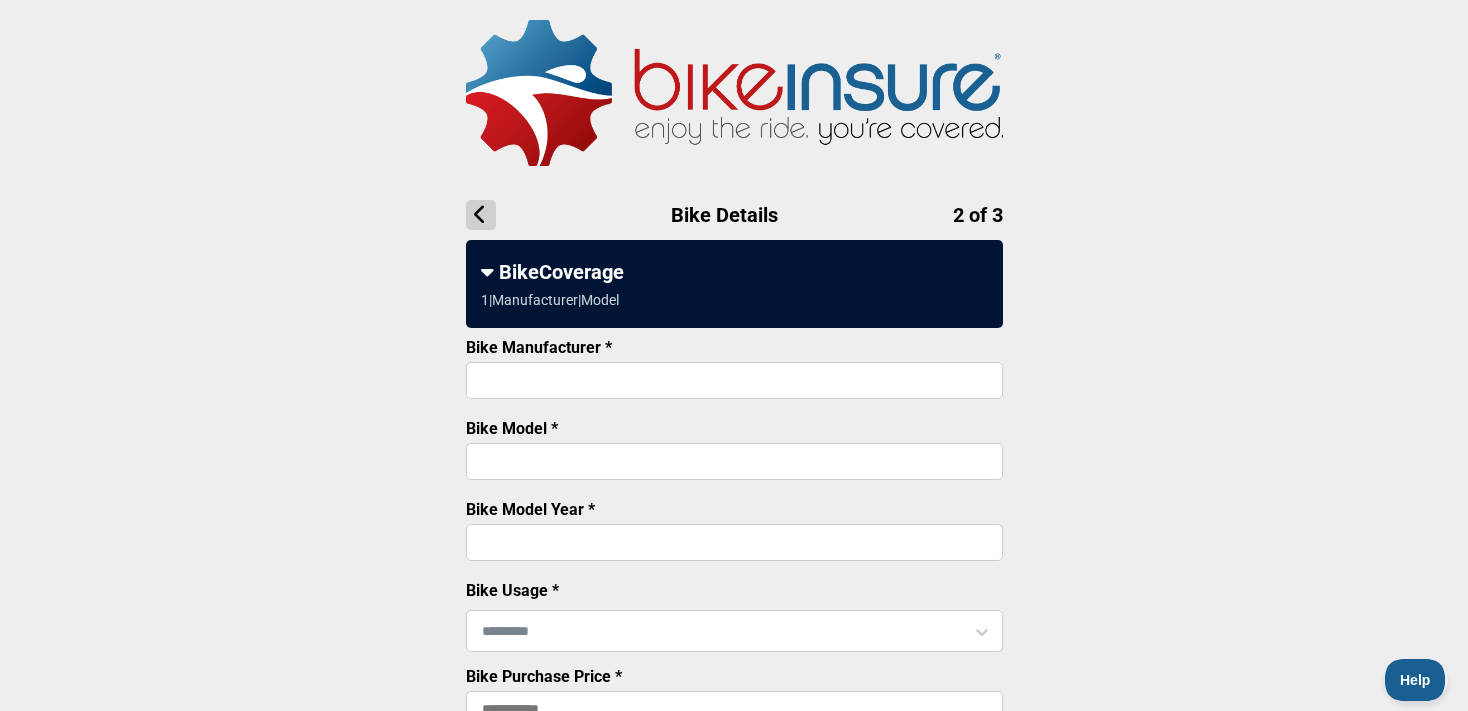 click on "Bike Manufacturer   *" at bounding box center (734, 380) 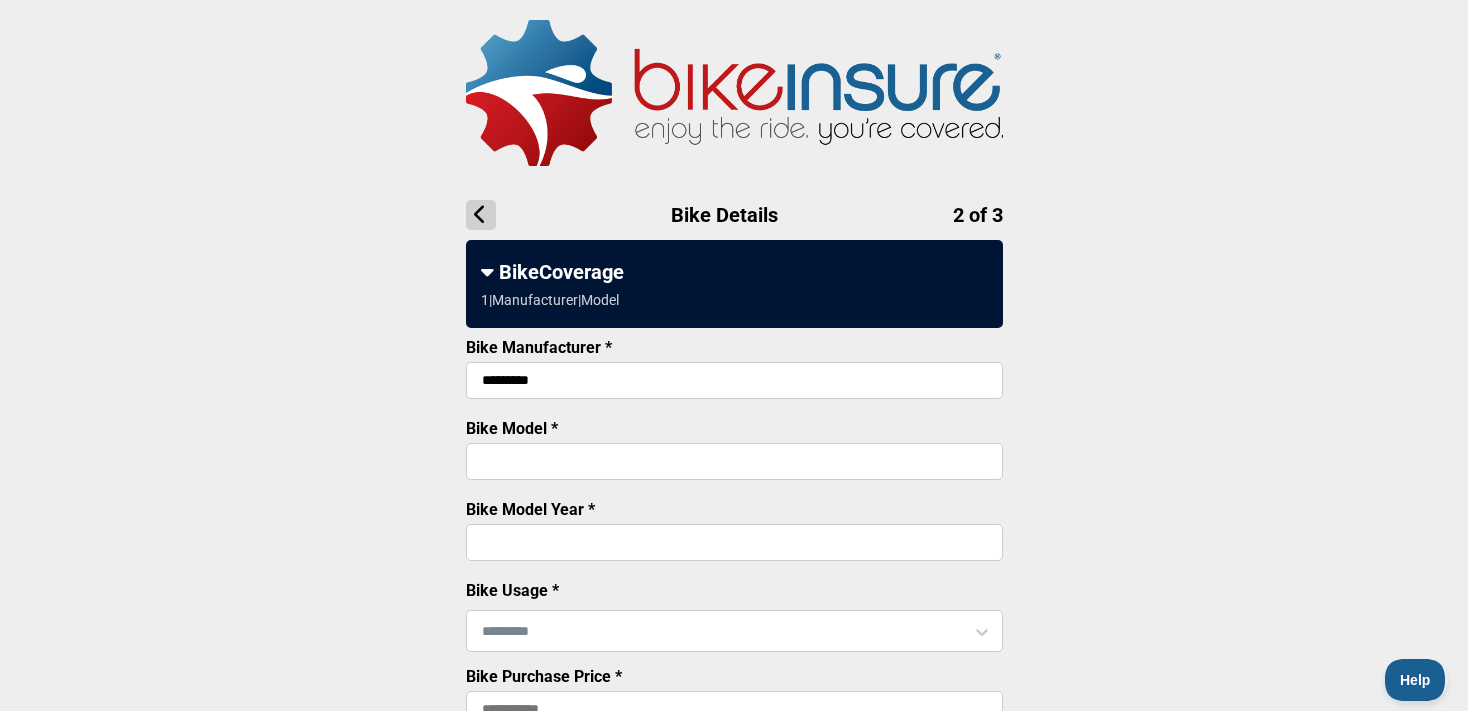 type on "*********" 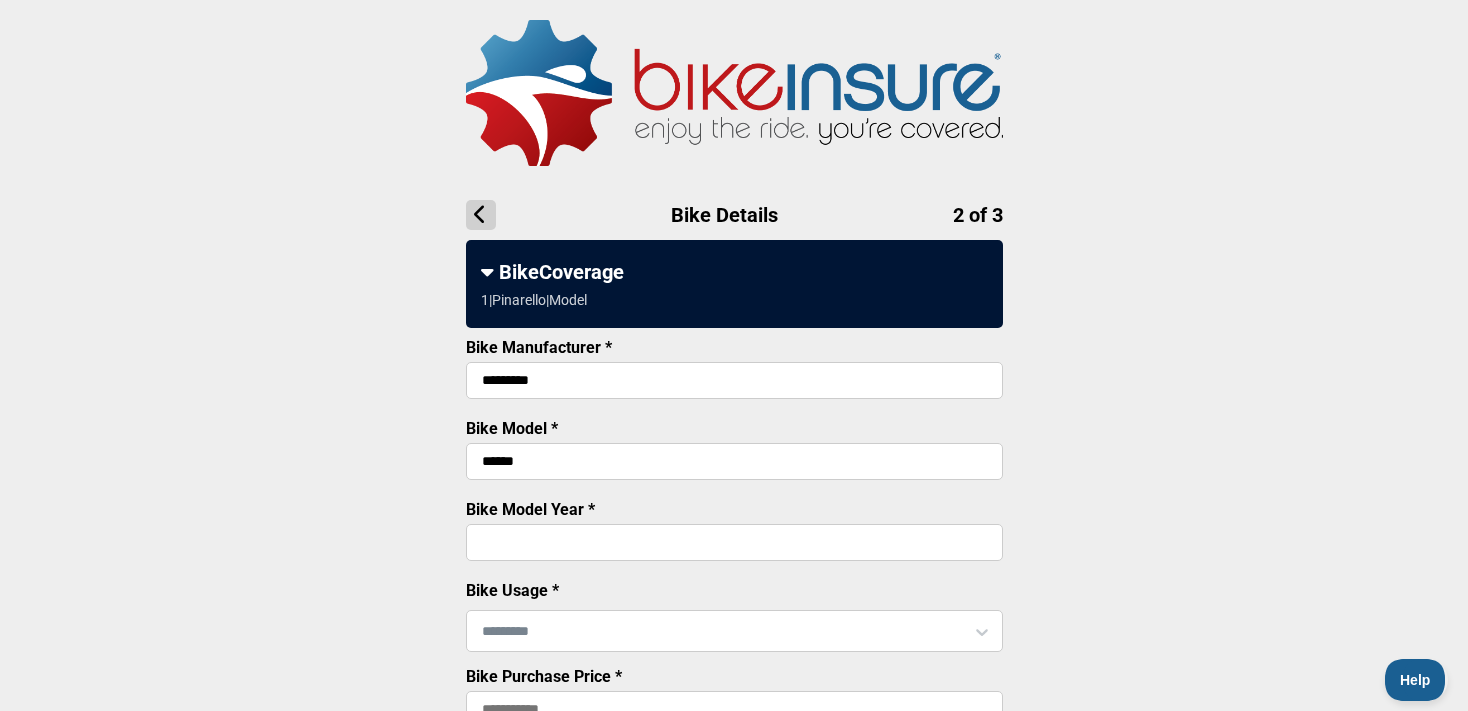 type on "******" 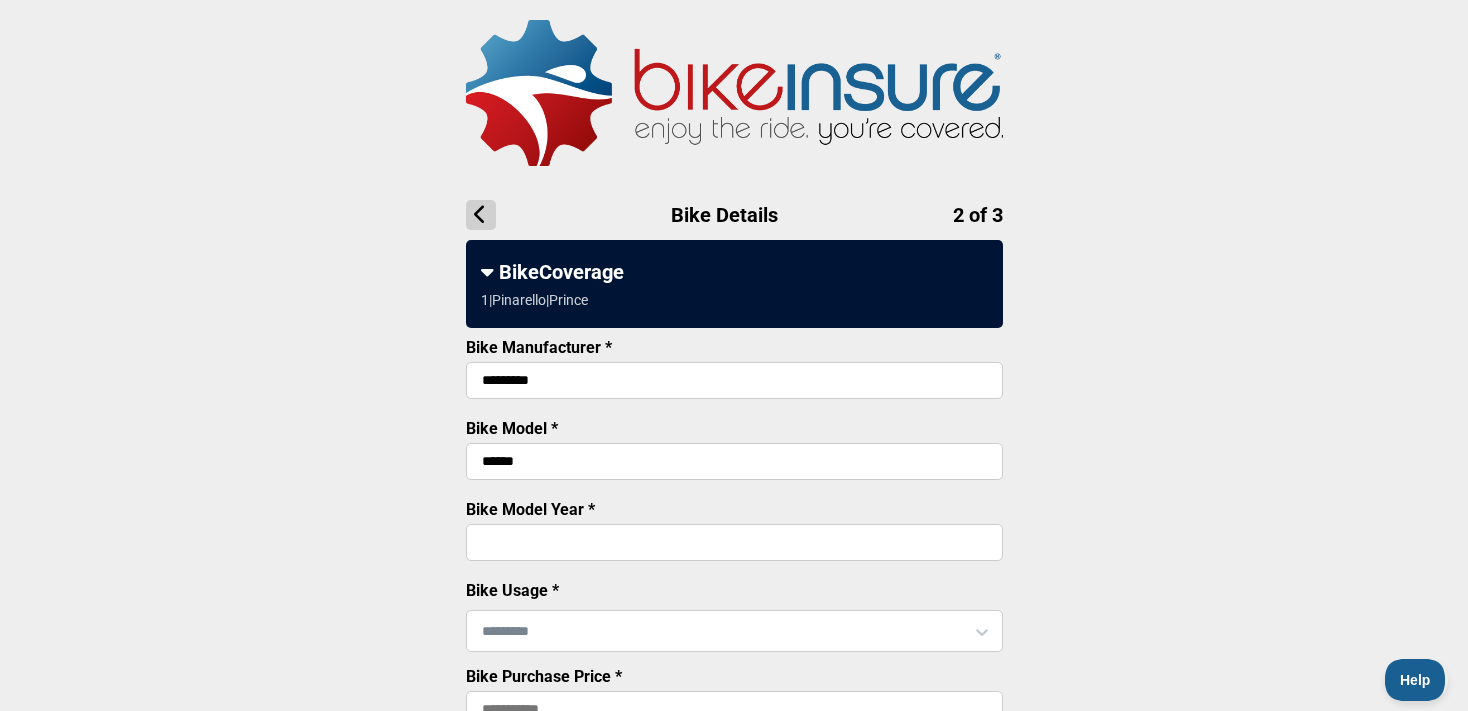 click on "Bike Model Year   *" at bounding box center (530, 509) 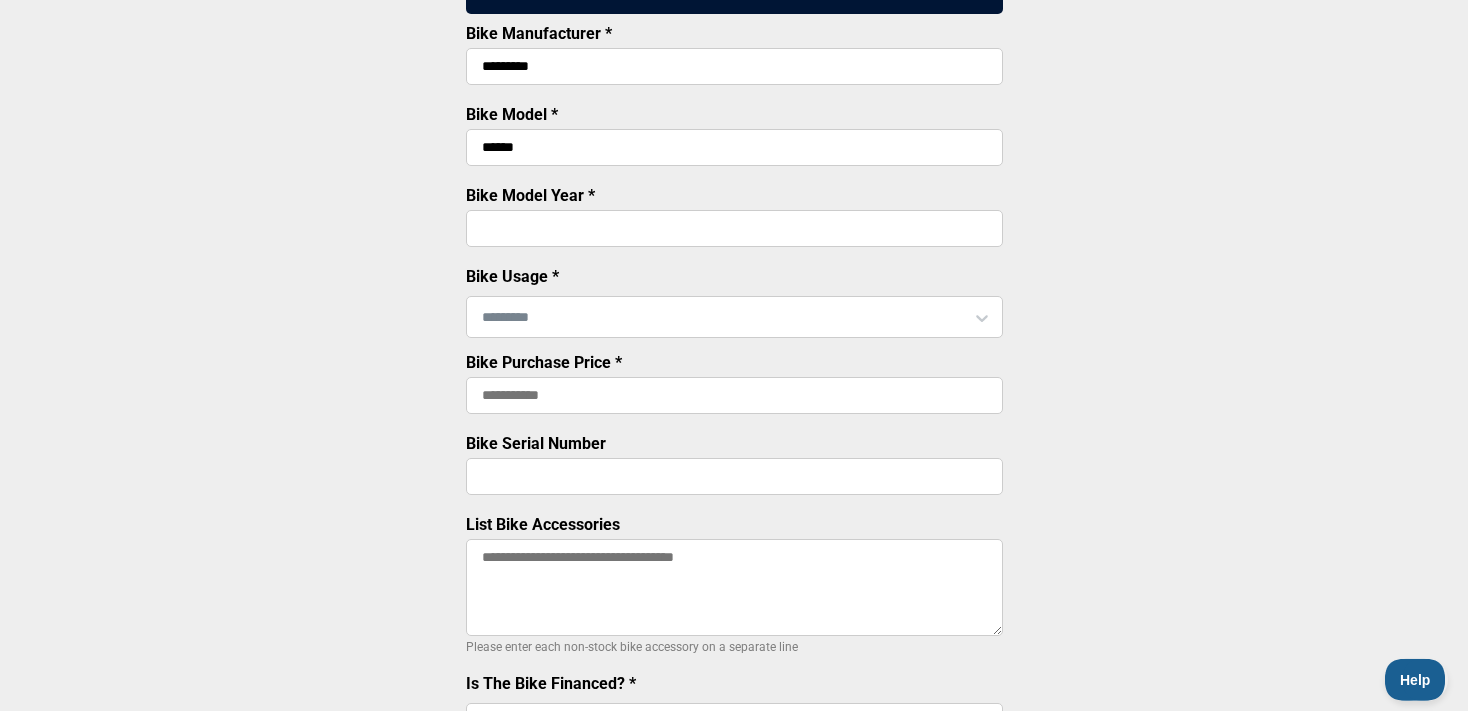 scroll, scrollTop: 312, scrollLeft: 0, axis: vertical 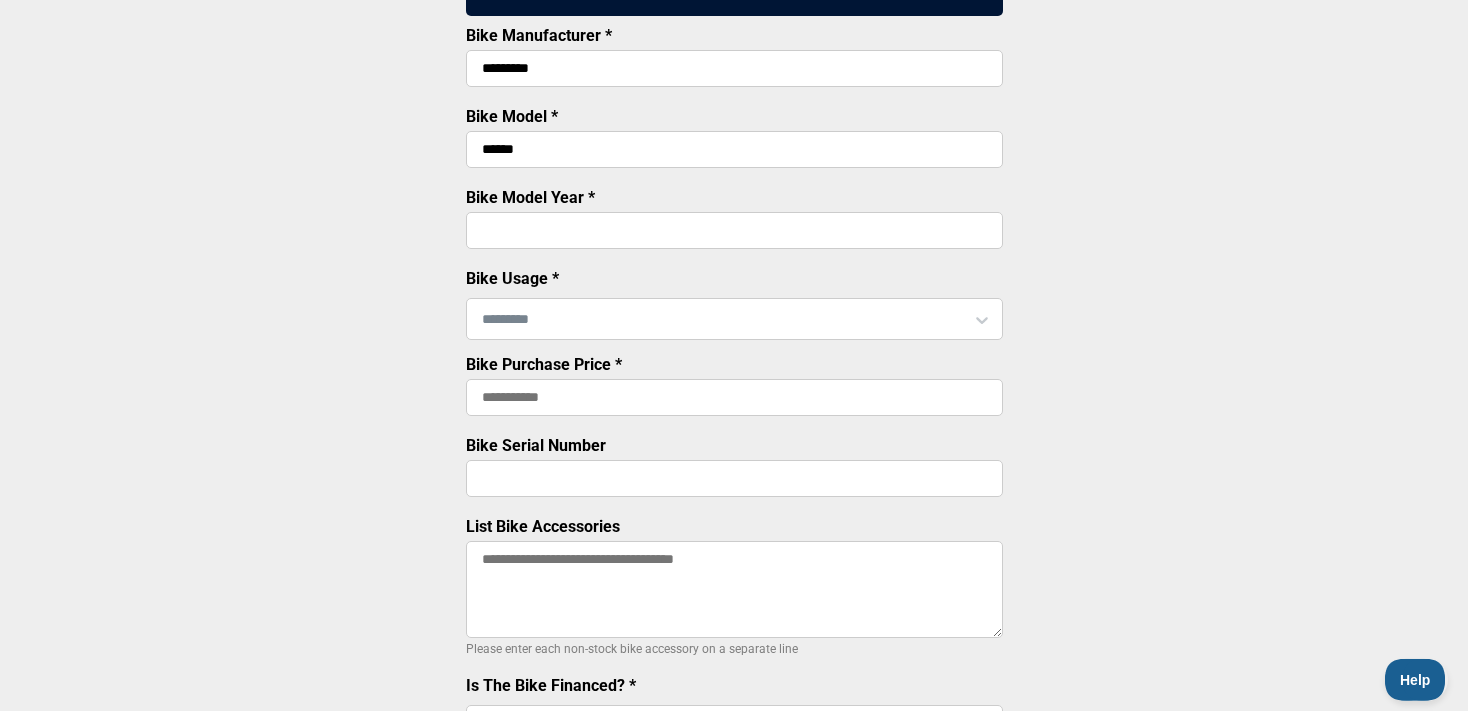 click at bounding box center (734, 319) 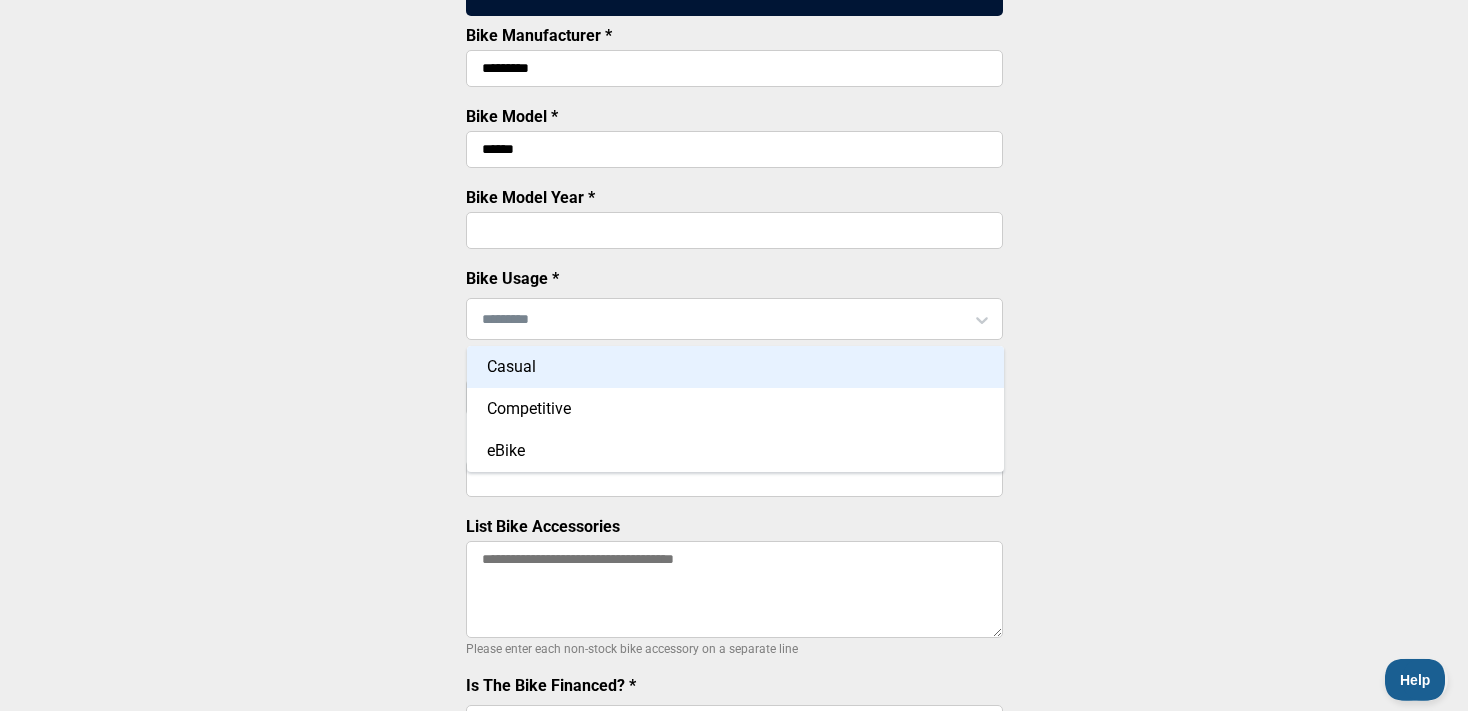 click on "Casual" at bounding box center (735, 367) 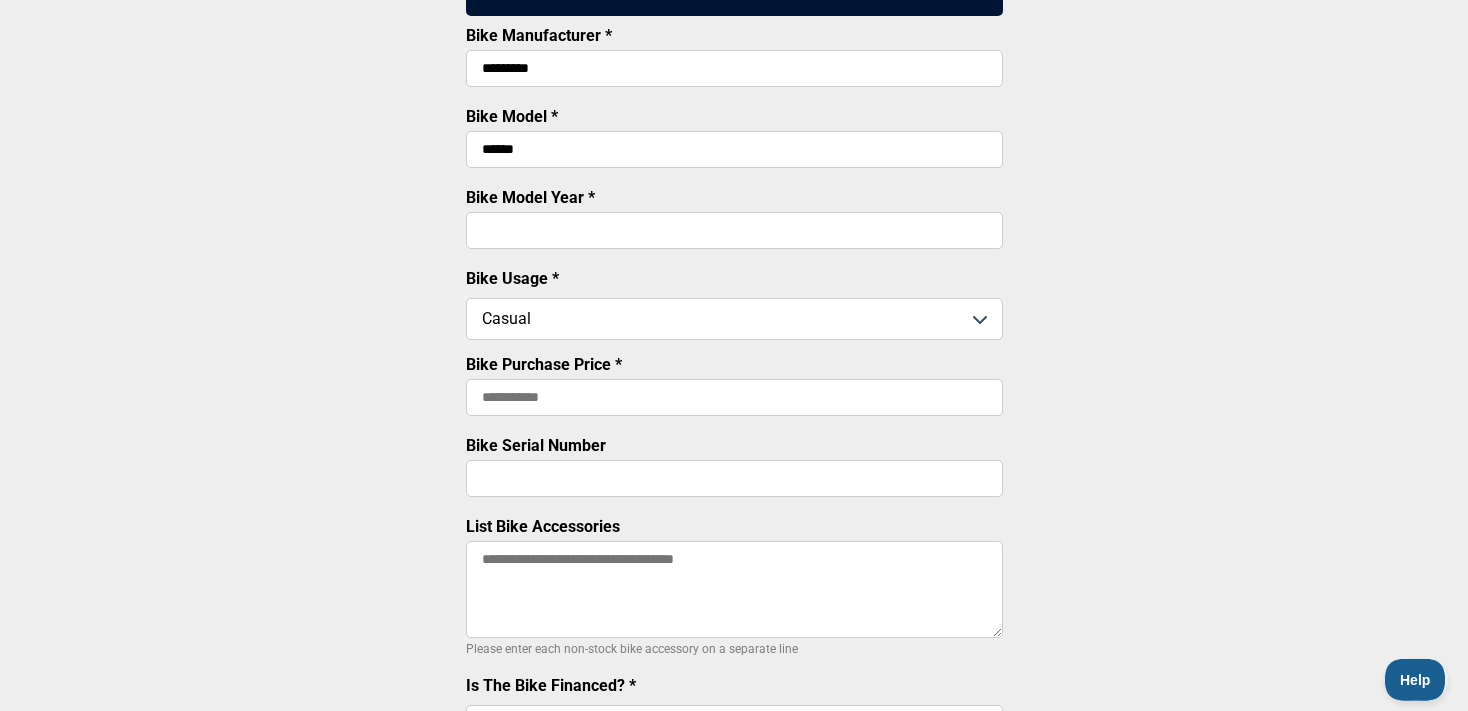 click on "Bike Purchase Price   *" at bounding box center [734, 397] 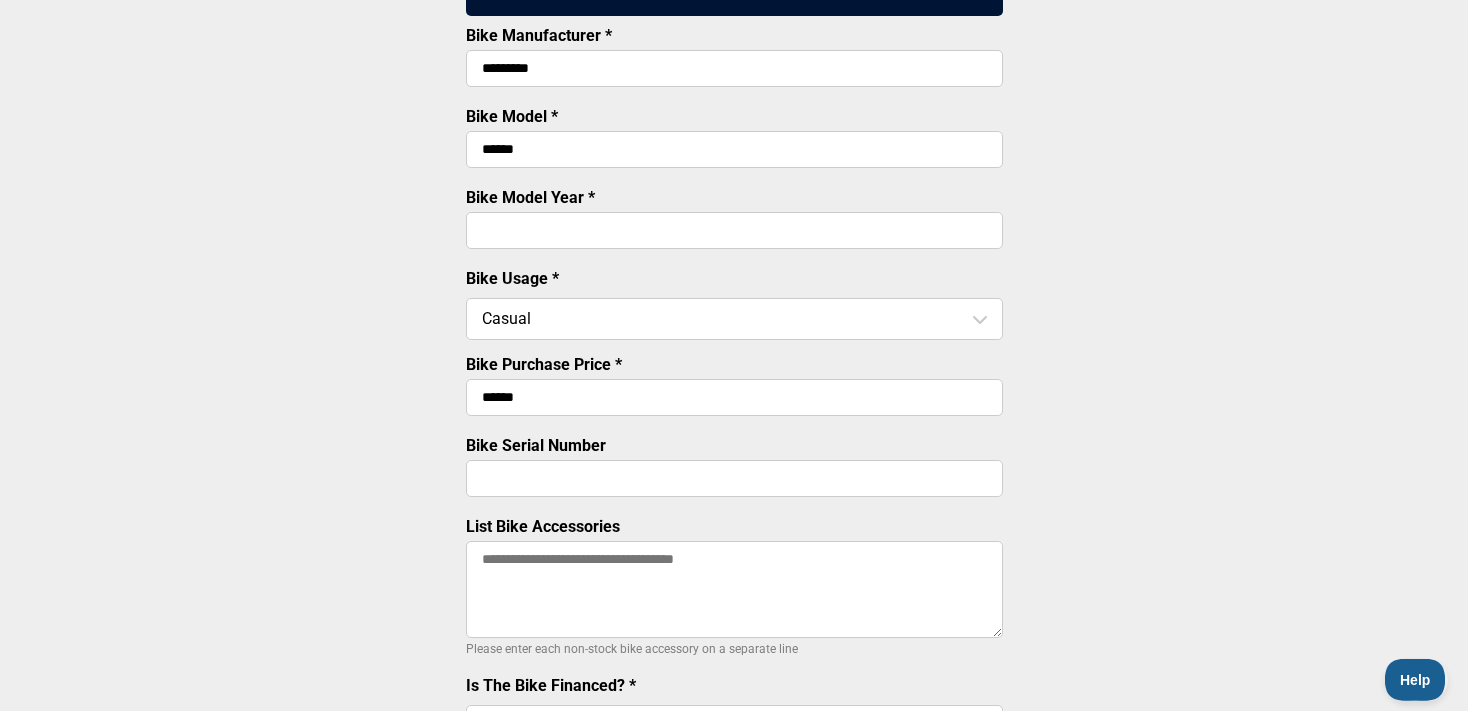 click on "Bike Details  2 of 3
BikeCoverage   1  |  Pinarello  |  Prince       Bike Manufacturer   *   *********     Bike Model   *   ******     Bike Model Year   *   ****     Bike Usage   *           Casual                 Bike Purchase Price   *   ******     Bike Serial Number         List Bike Accessories       Please enter each non-stock bike accessory on a separate line   Is The Bike Financed?   *           No                 BikeInsure Plan Options *  (select one)   Bike Coverage +    Theft Protect - $ 24.99 /mo.    Bike Coverage Only -  $16.99 /mo.
Add Another Bike     $24.99 /mo.  - Next       * Required Field" at bounding box center (734, 419) 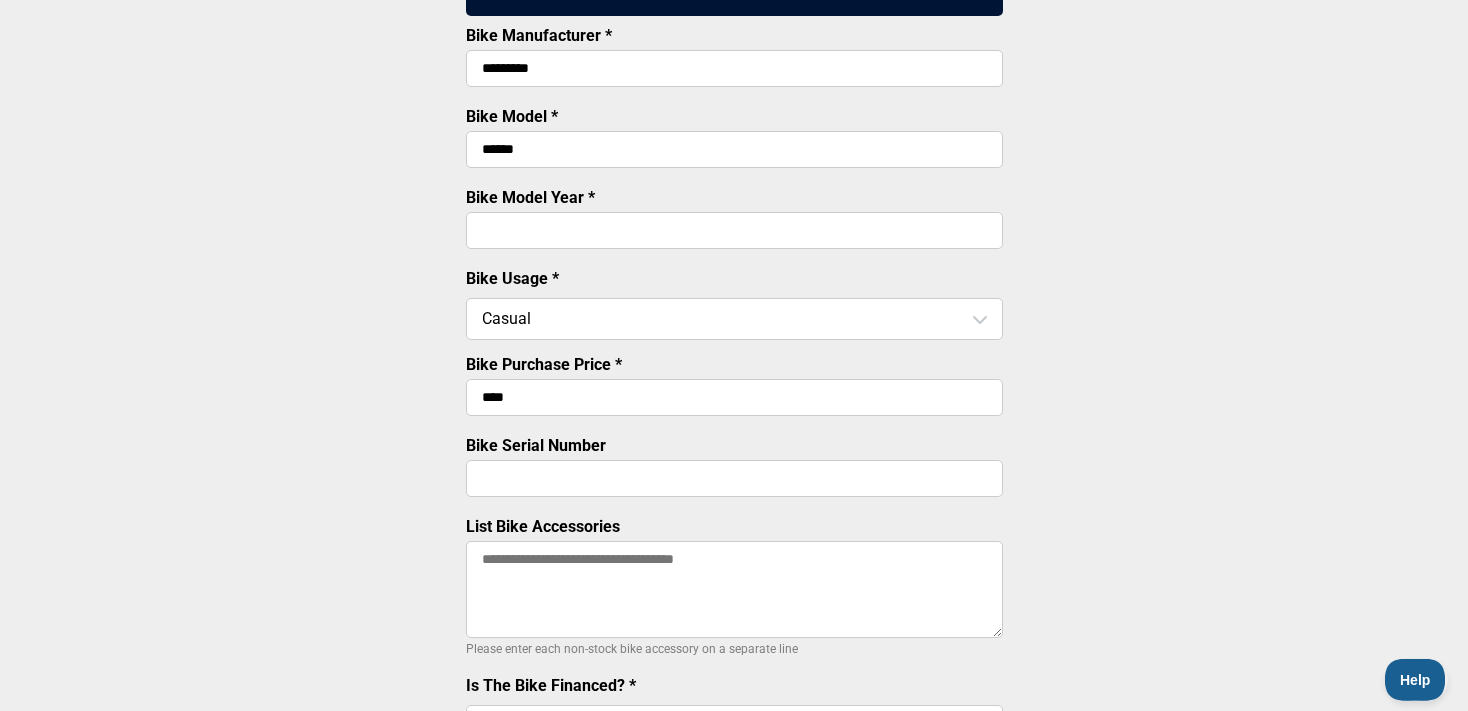 type on "******" 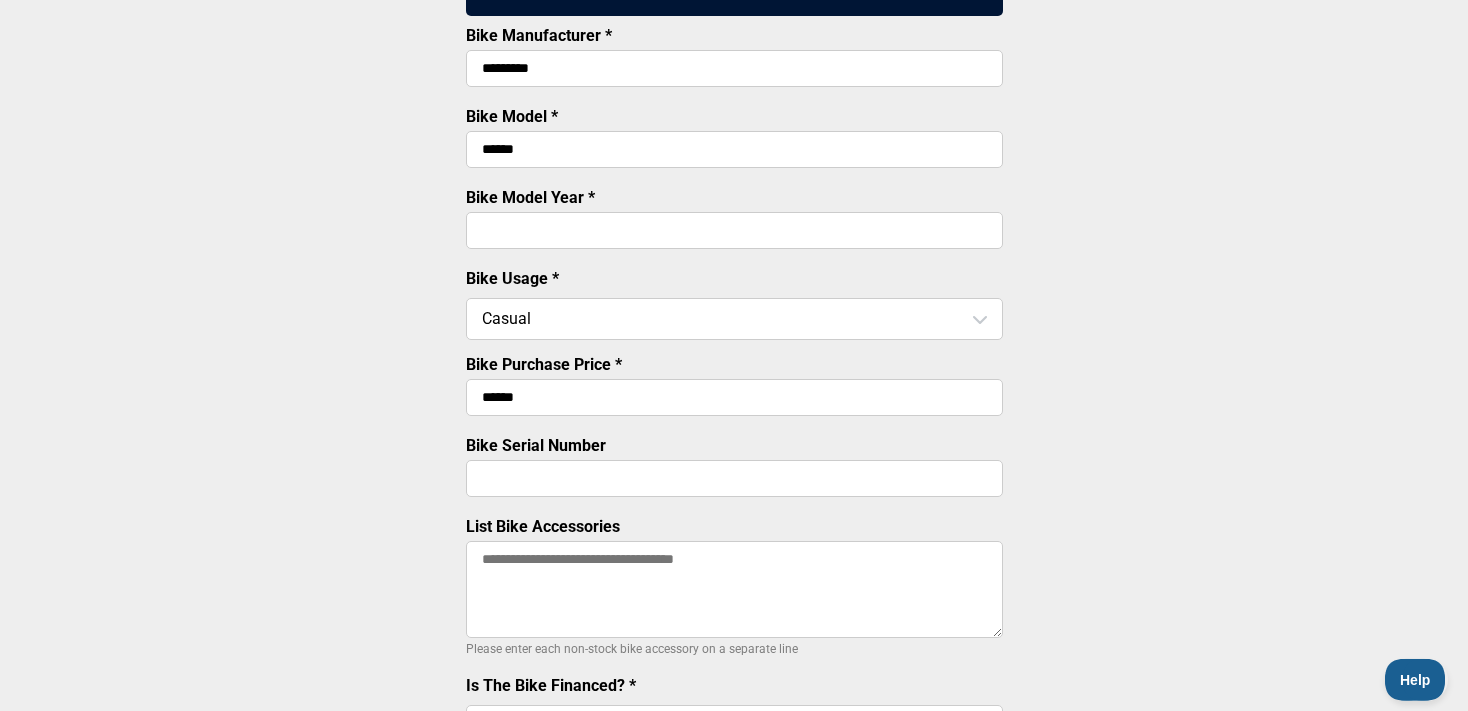 click on "Bike Serial Number" at bounding box center (734, 478) 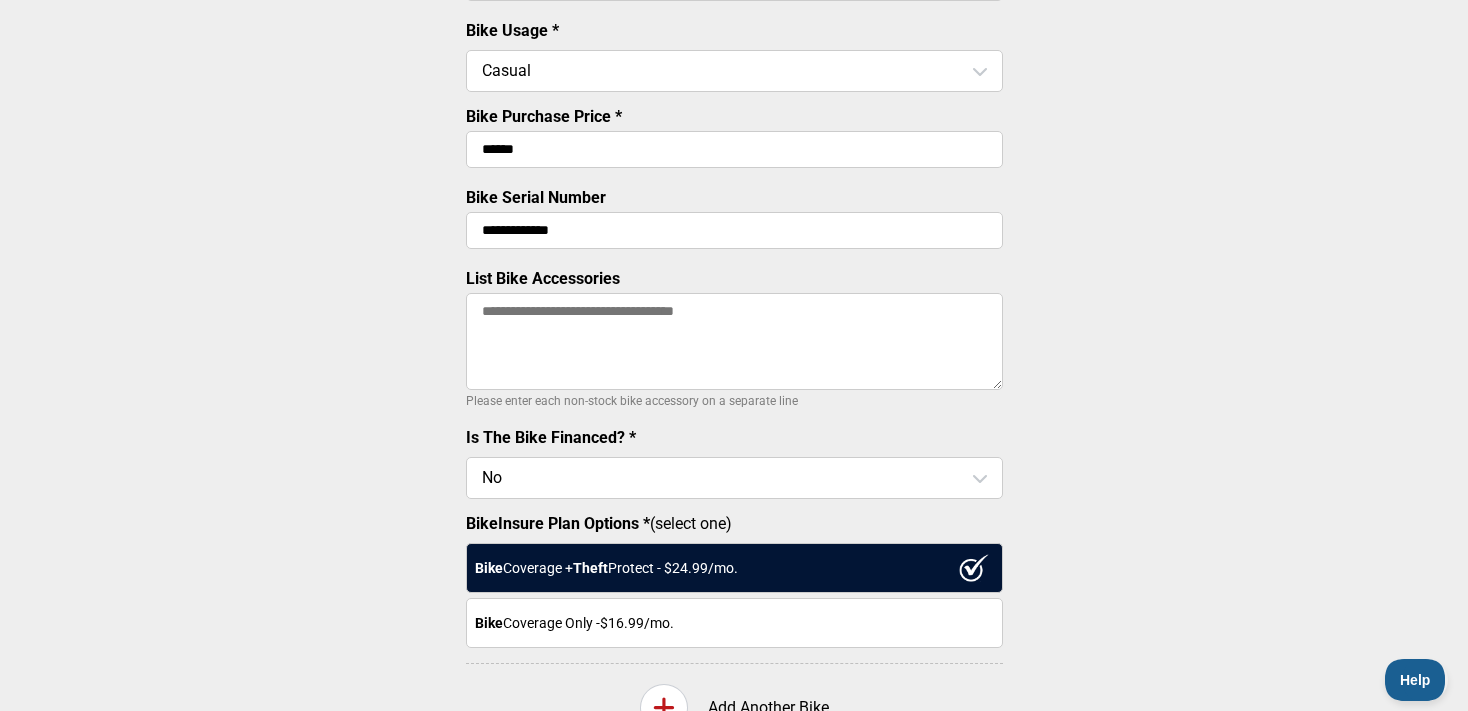 scroll, scrollTop: 560, scrollLeft: 0, axis: vertical 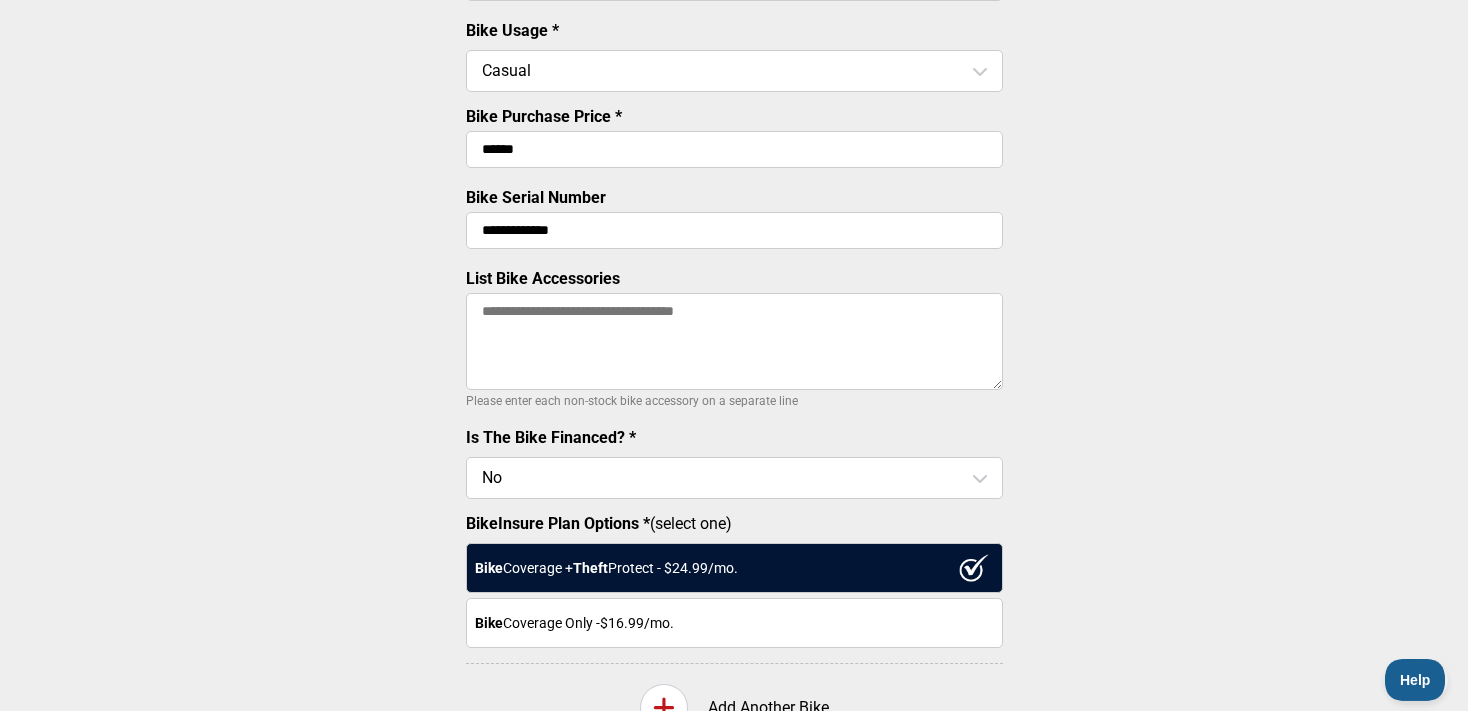 type on "**********" 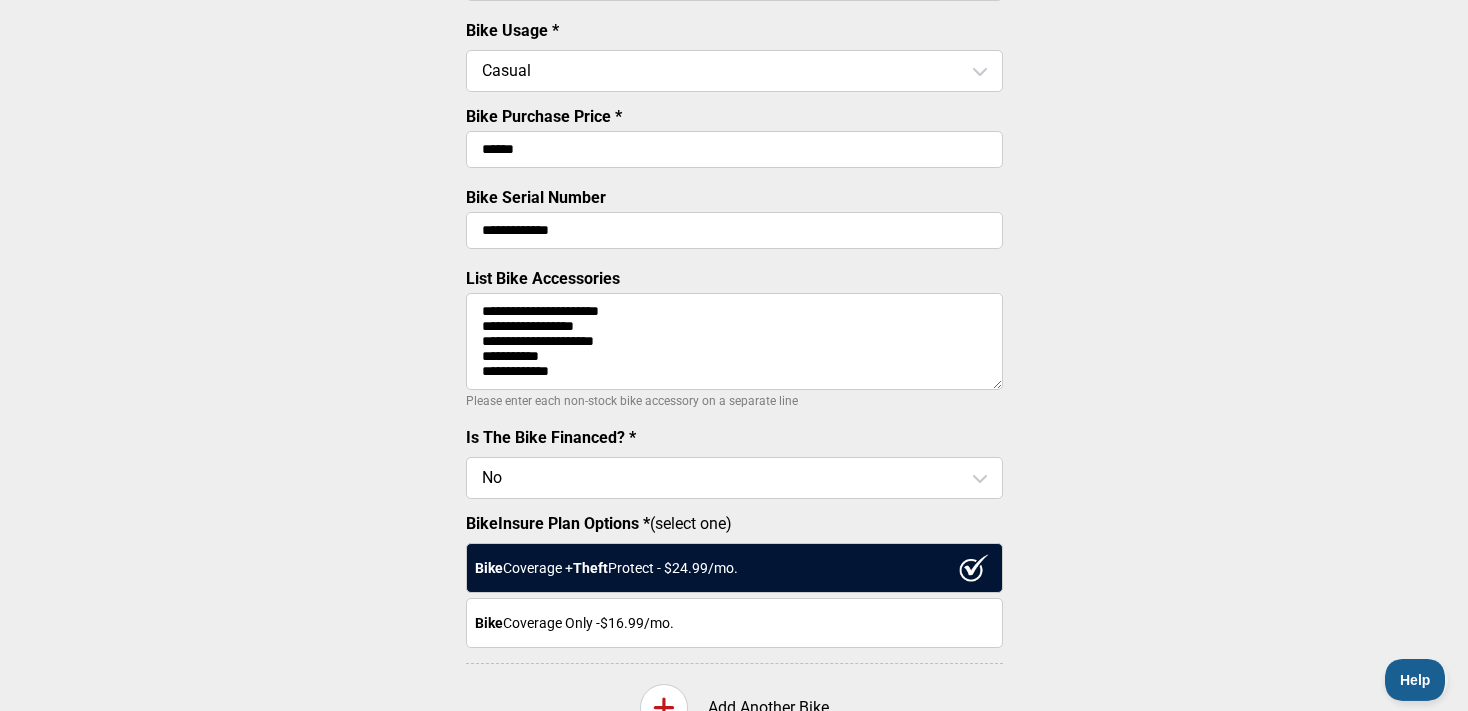 click on "**********" at bounding box center [734, 341] 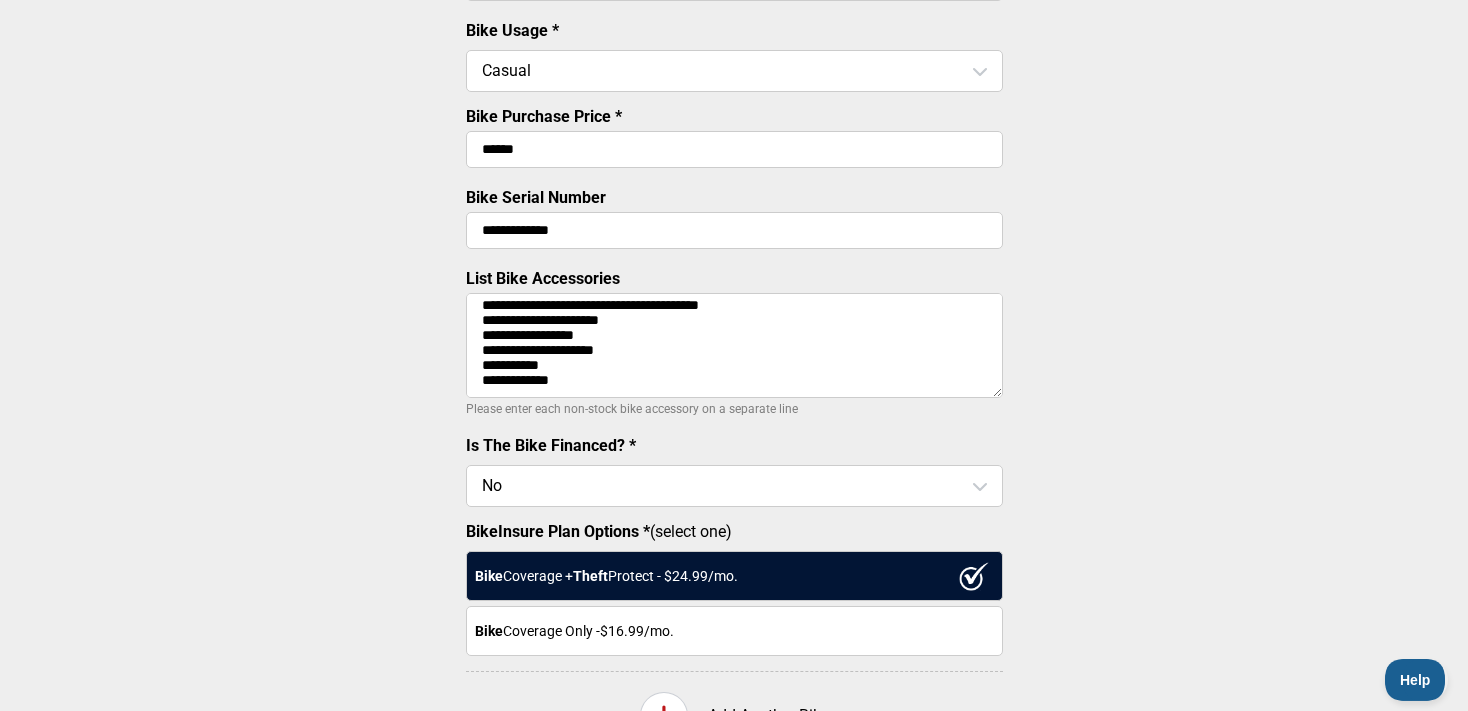 scroll, scrollTop: 17, scrollLeft: 0, axis: vertical 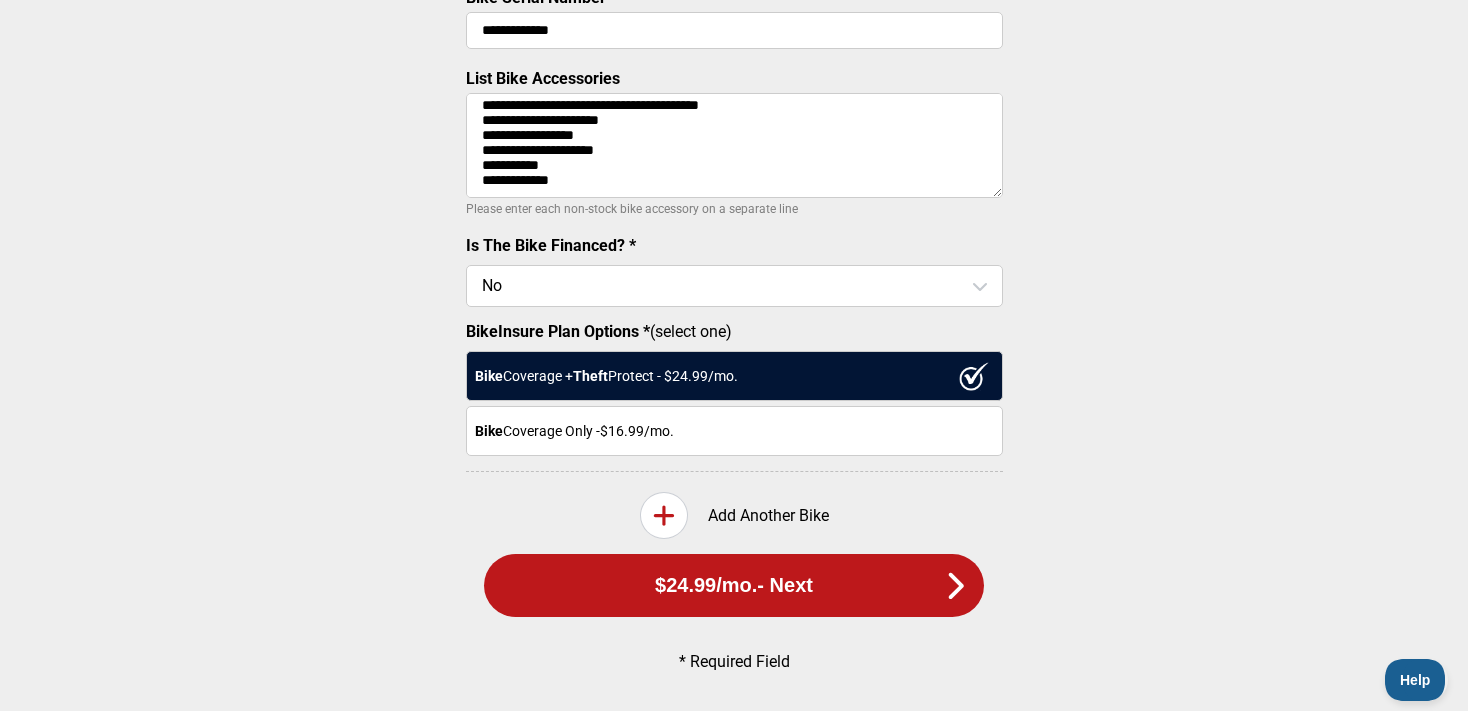 type on "**********" 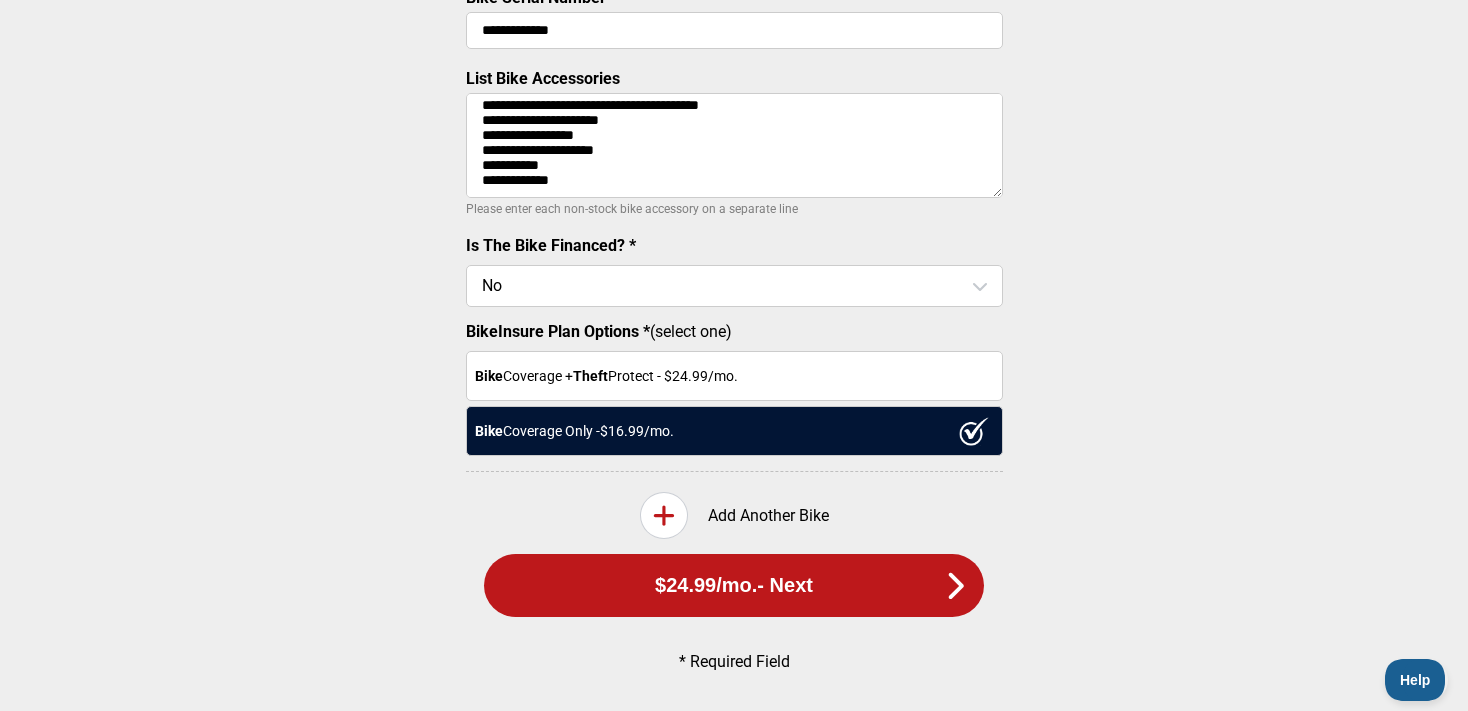 click on "**********" at bounding box center [734, -25] 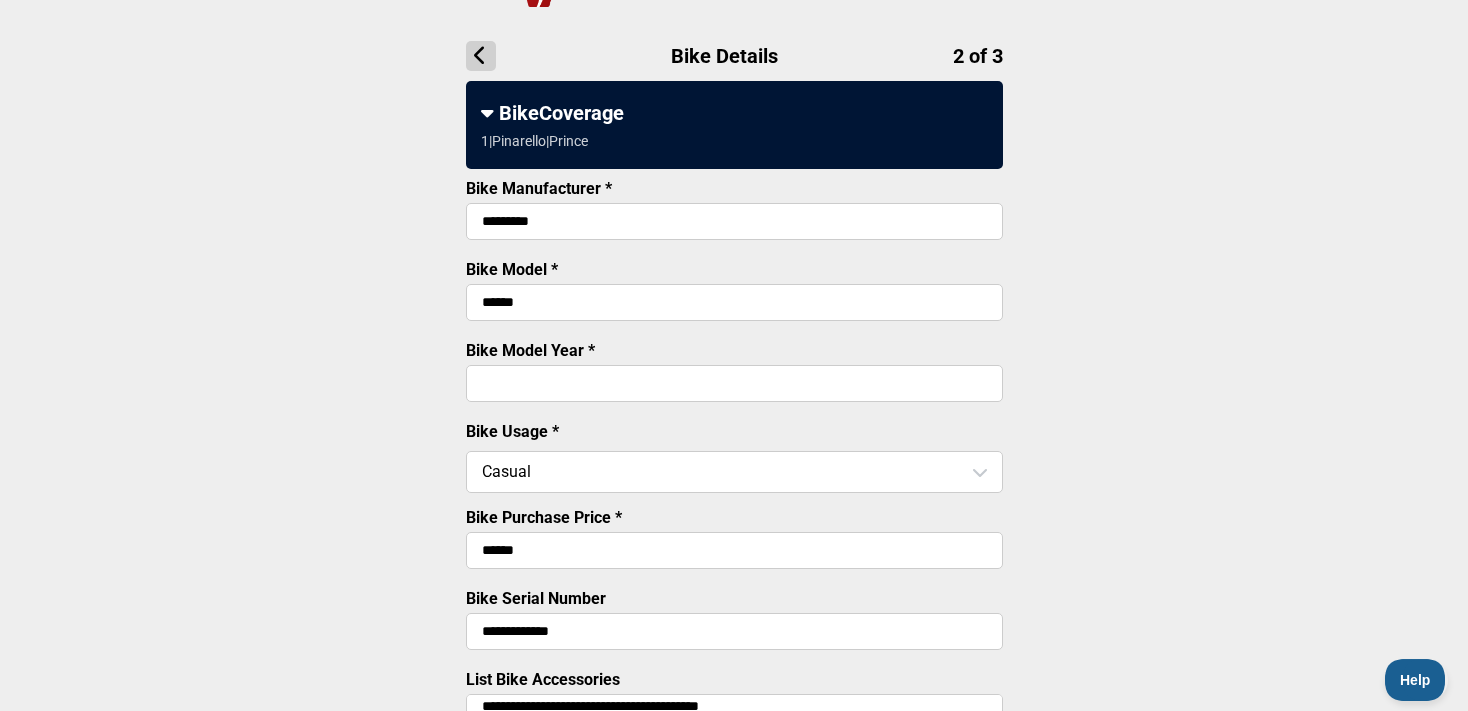 scroll, scrollTop: 91, scrollLeft: 0, axis: vertical 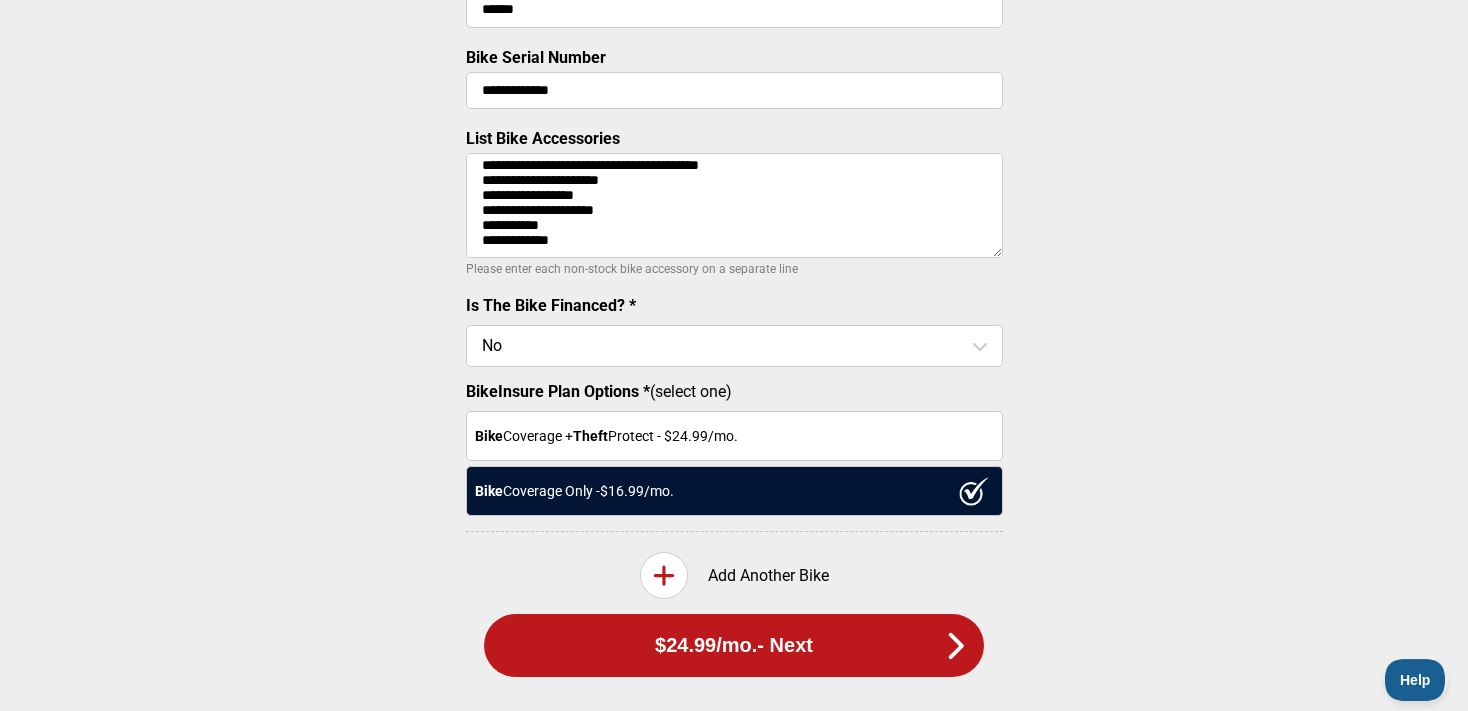 click on "$24.99 /mo.  - Next" at bounding box center [734, 645] 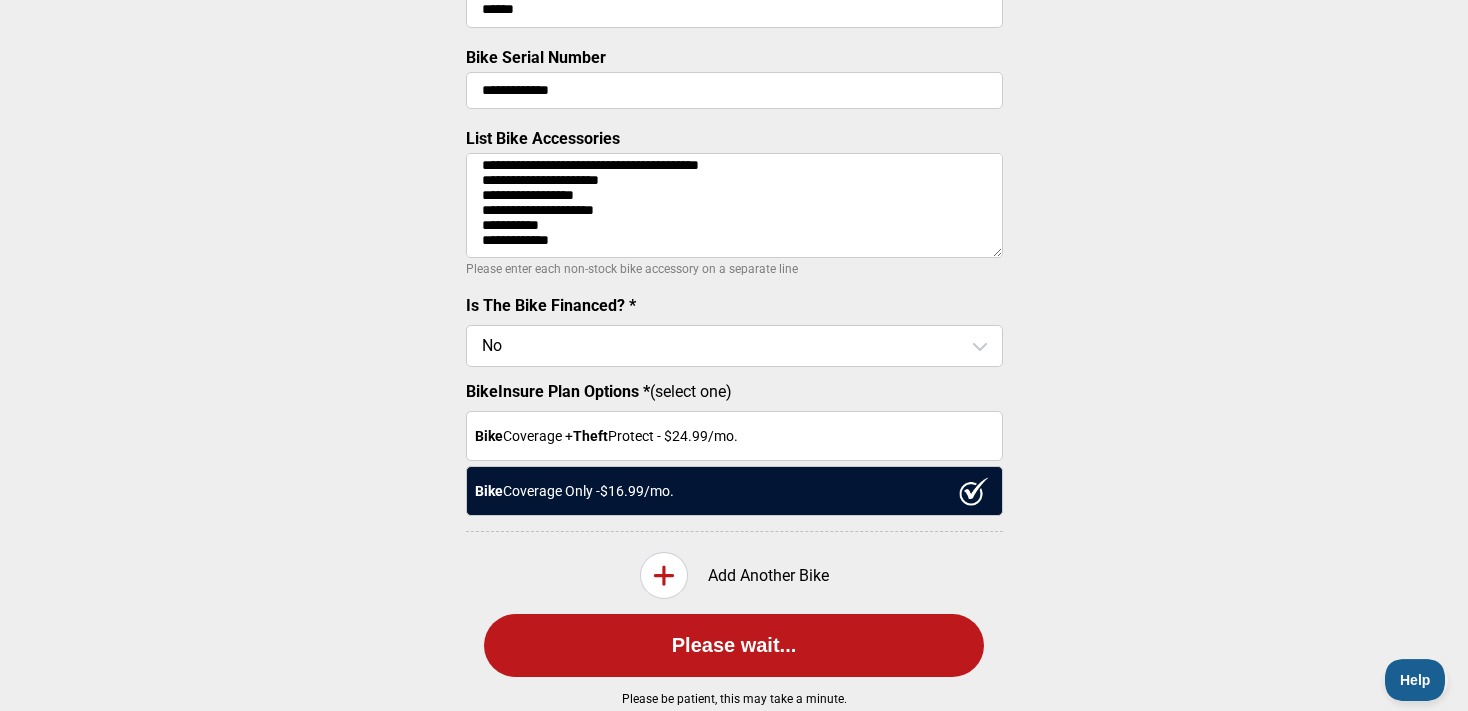 scroll, scrollTop: 0, scrollLeft: 0, axis: both 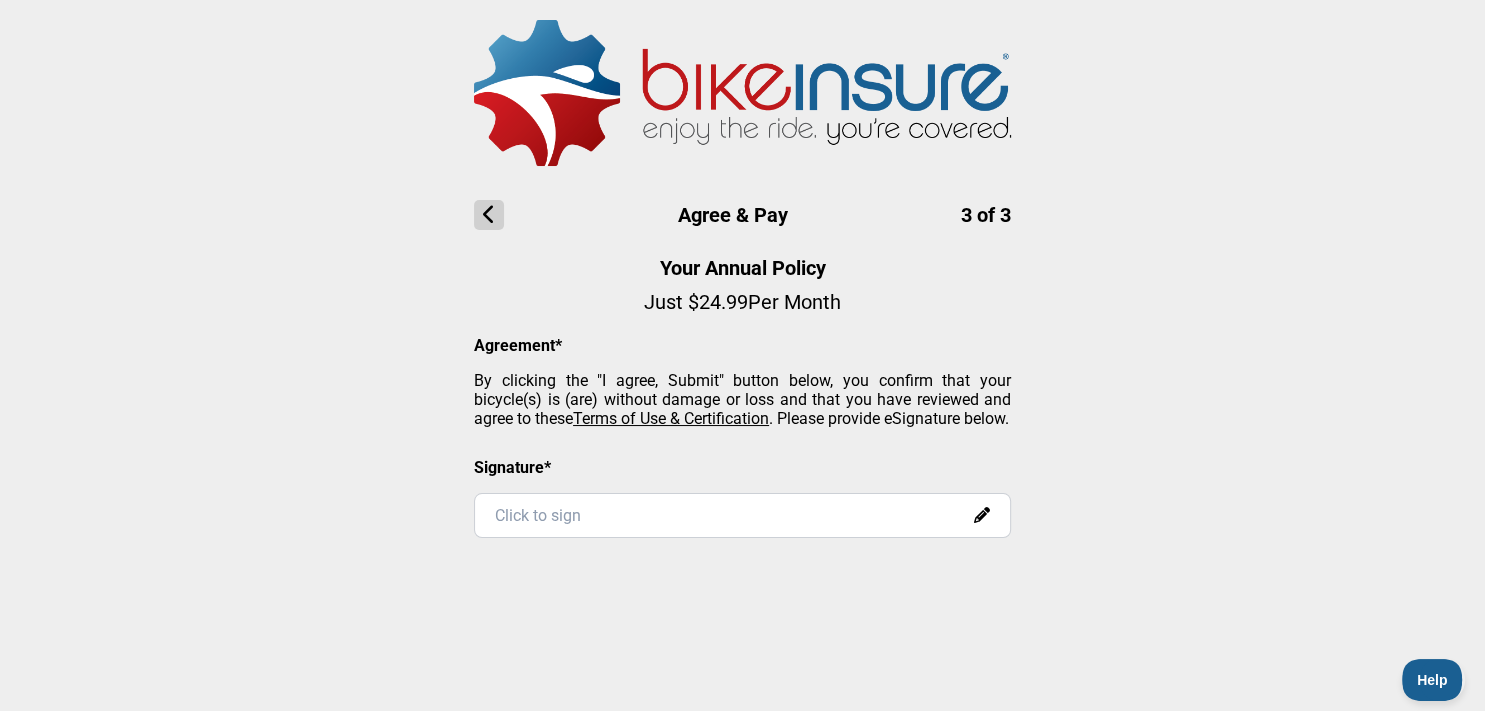 click at bounding box center (489, 215) 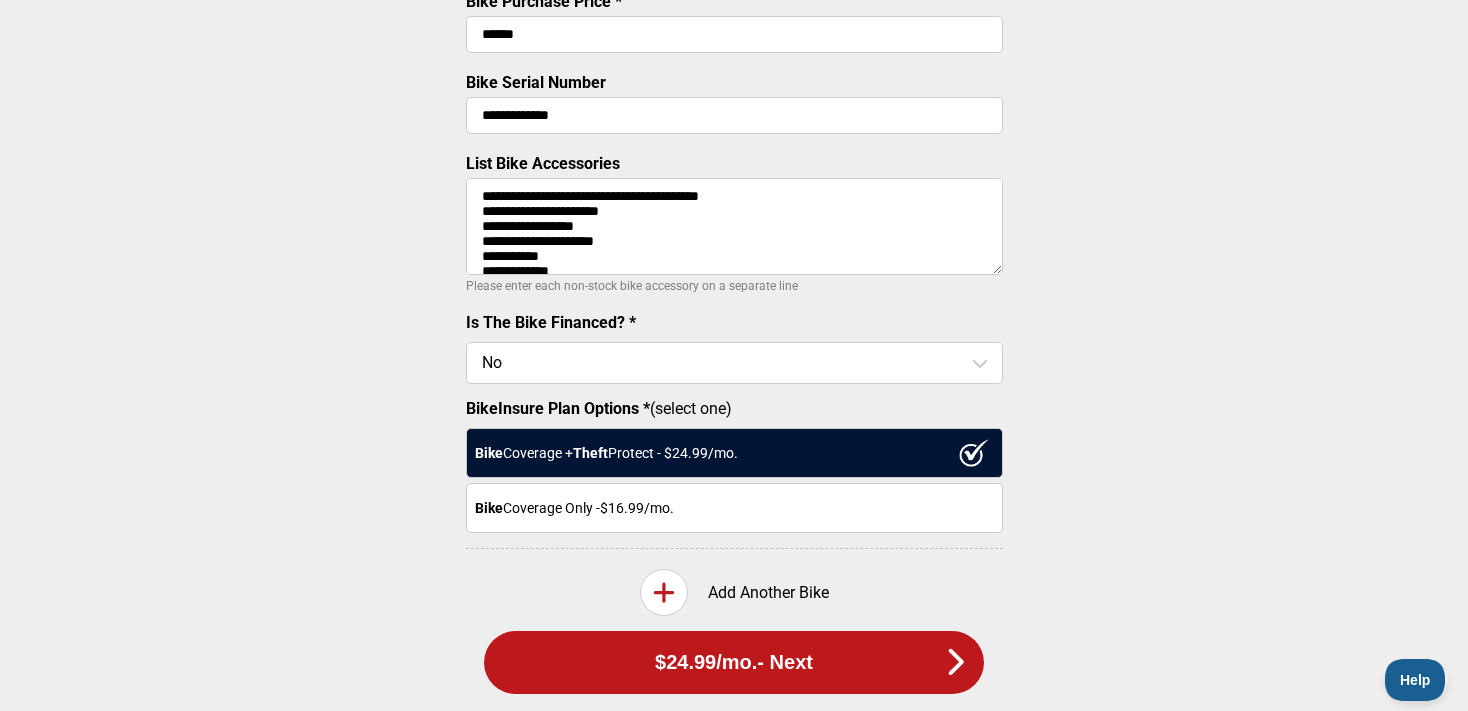 scroll, scrollTop: 760, scrollLeft: 0, axis: vertical 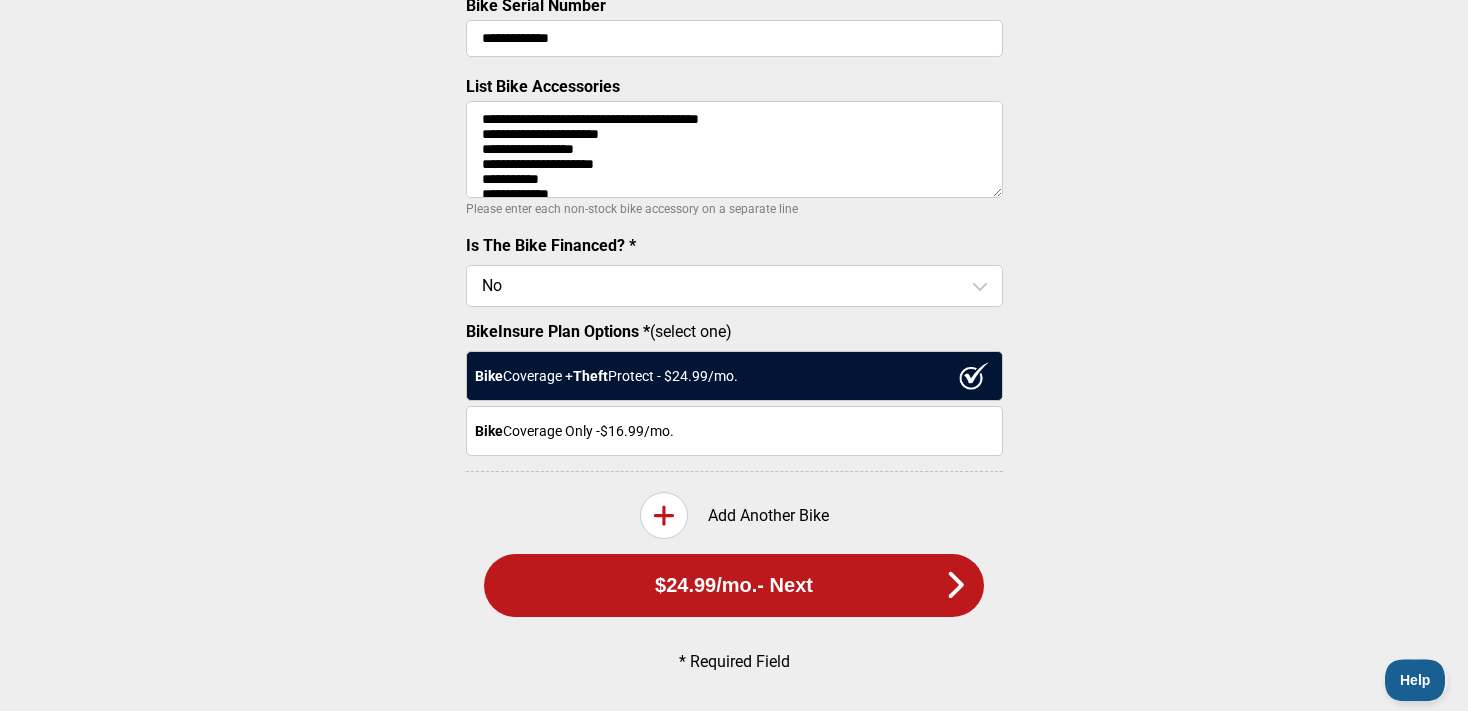 click on "Bike Coverage Only -  $16.99 /mo." at bounding box center [734, 431] 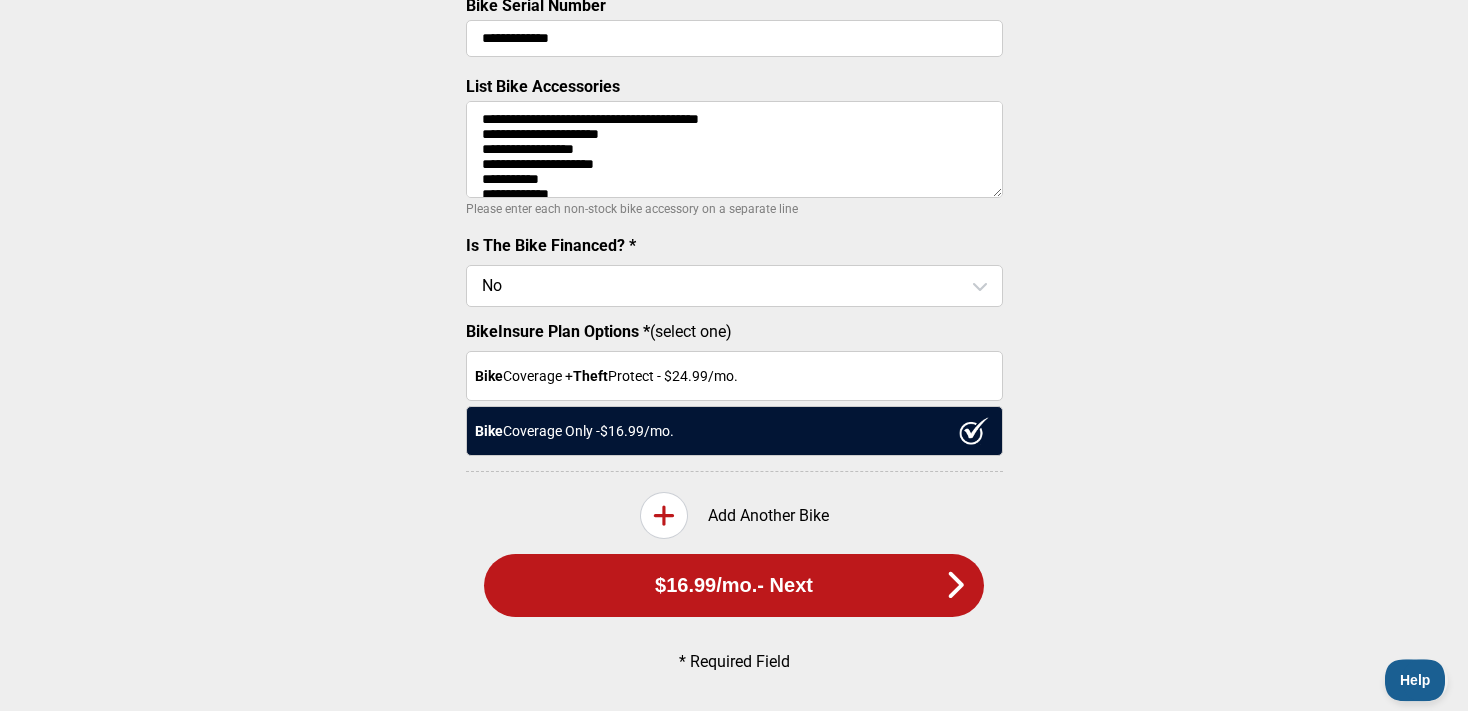 click on "Bike Coverage +    Theft Protect - $ 24.99 /mo." at bounding box center [734, 376] 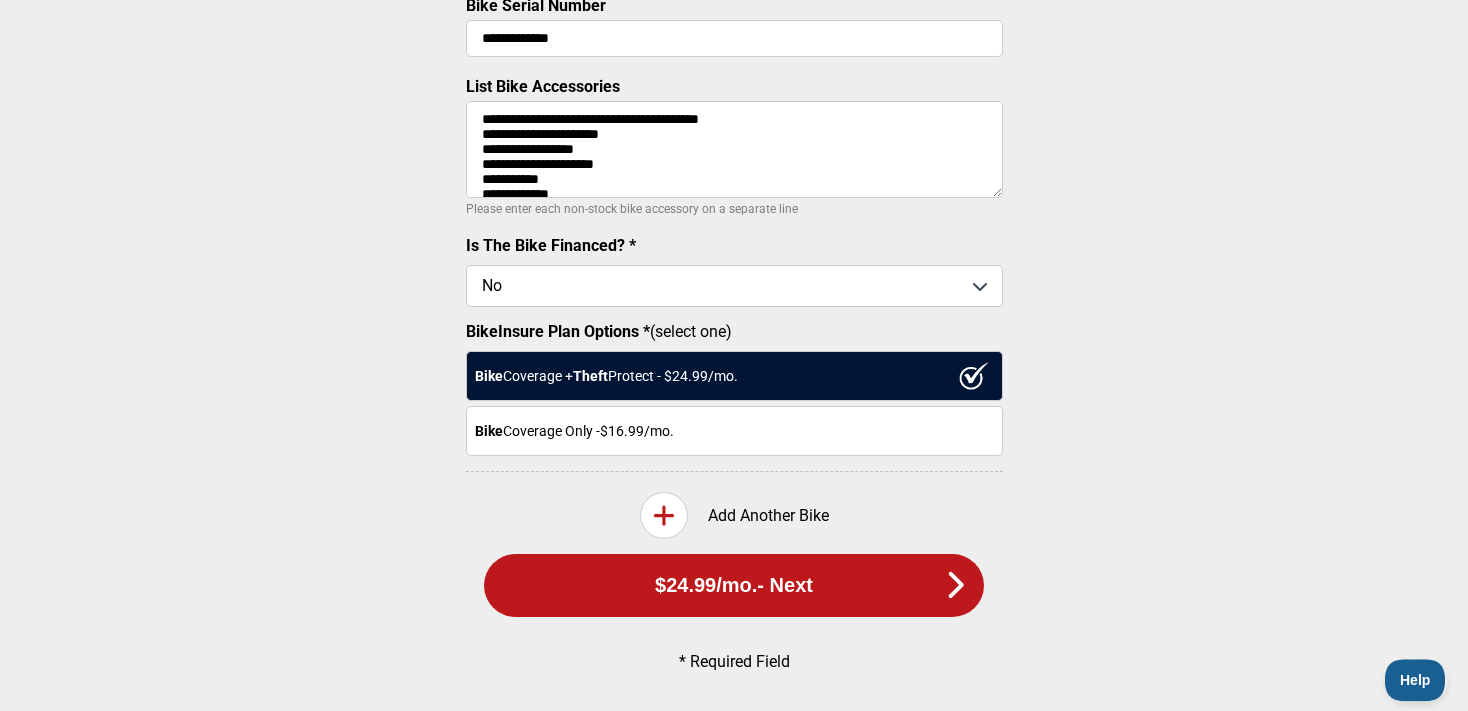 click at bounding box center [734, 286] 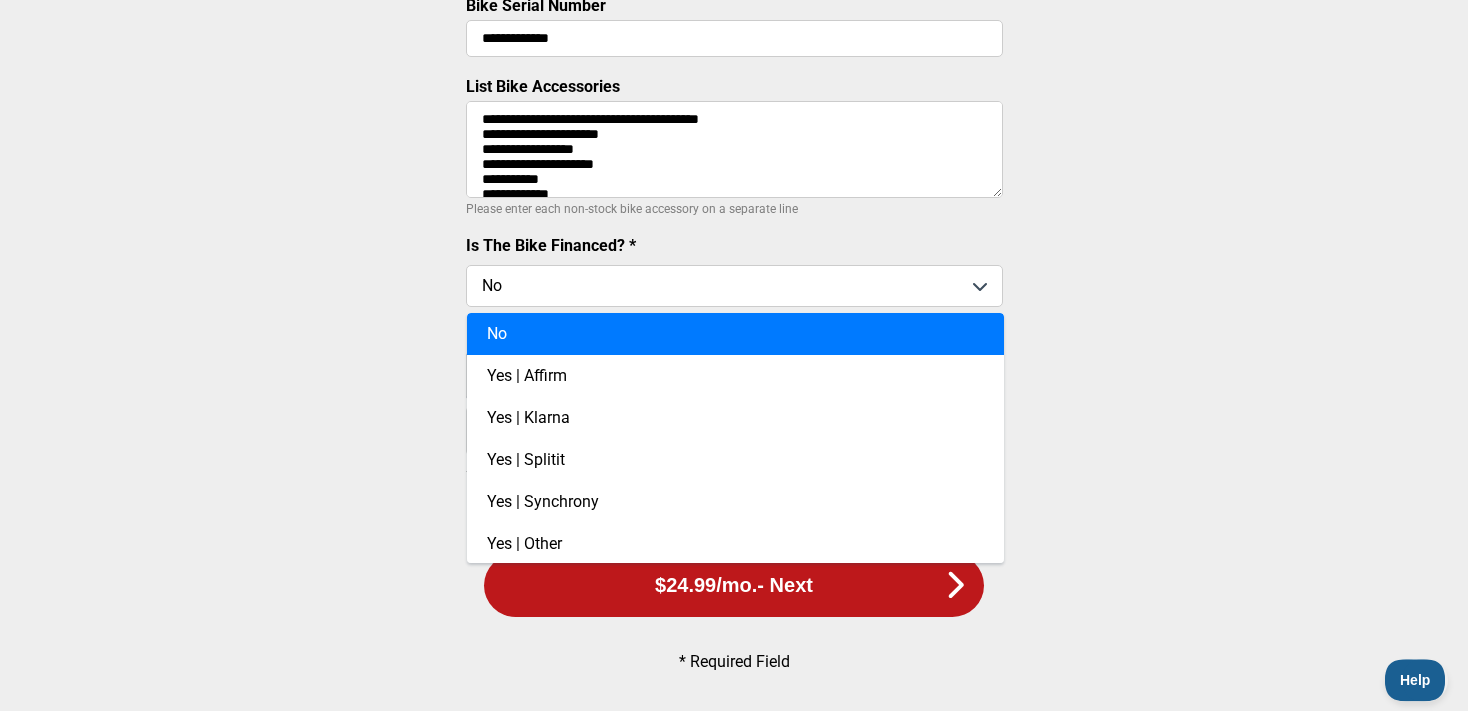 click at bounding box center [734, 286] 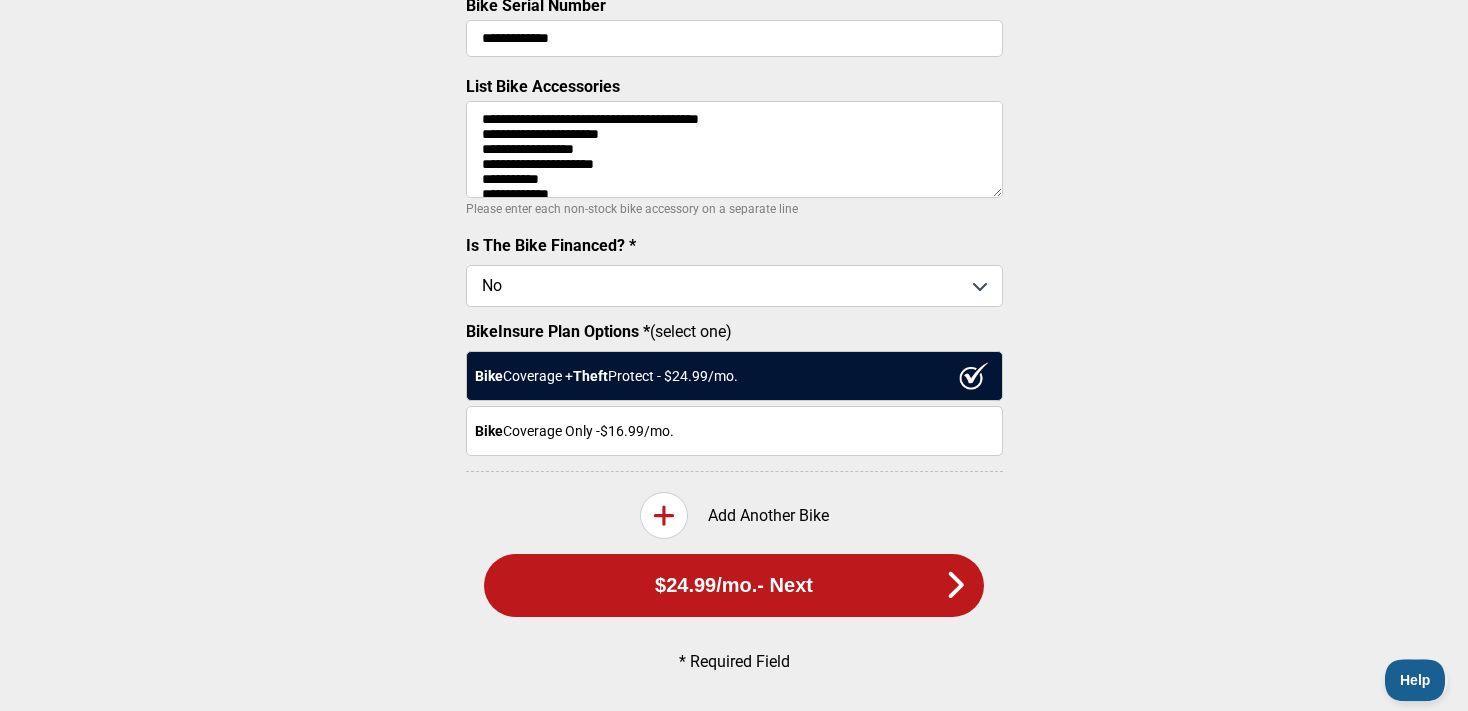 click on "**********" at bounding box center [734, -21] 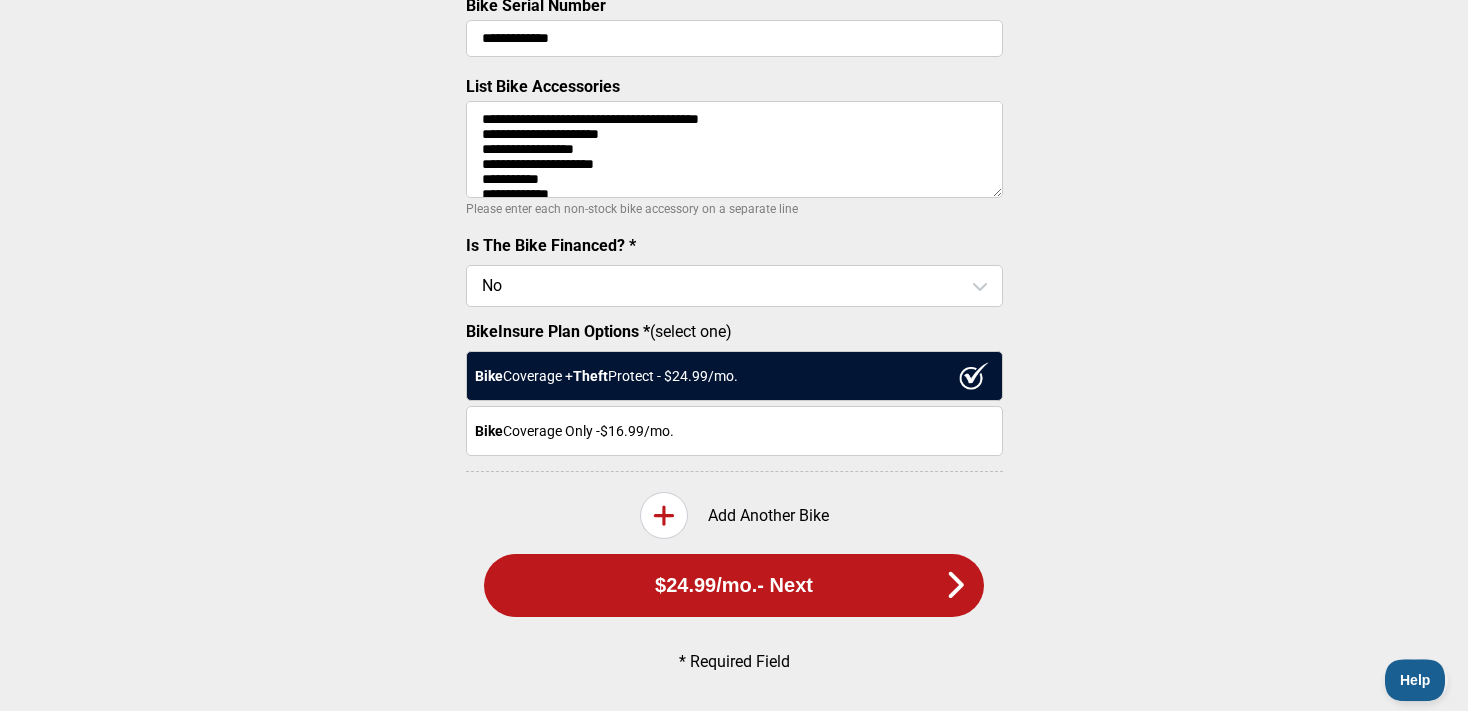 click on "Bike Coverage +    Theft Protect - $ 24.99 /mo." at bounding box center [734, 376] 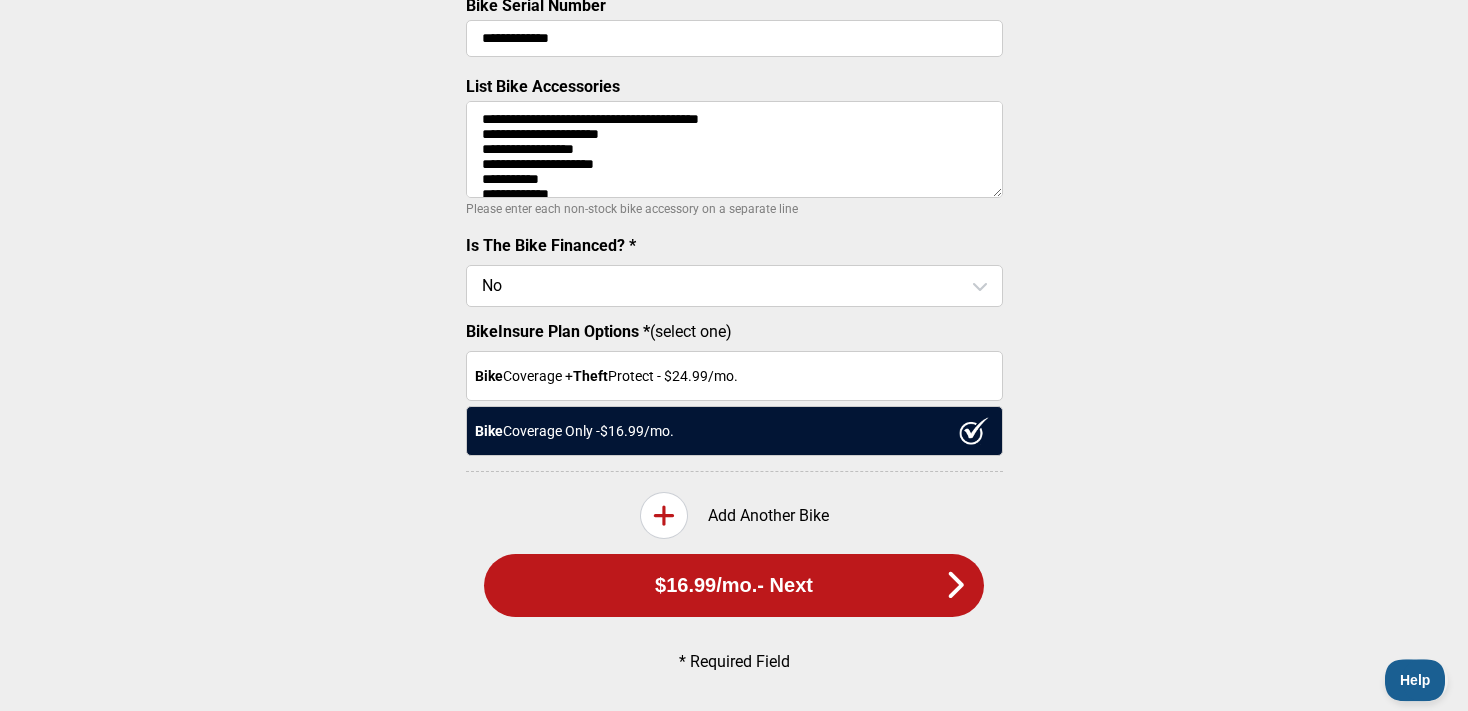 scroll, scrollTop: 767, scrollLeft: 0, axis: vertical 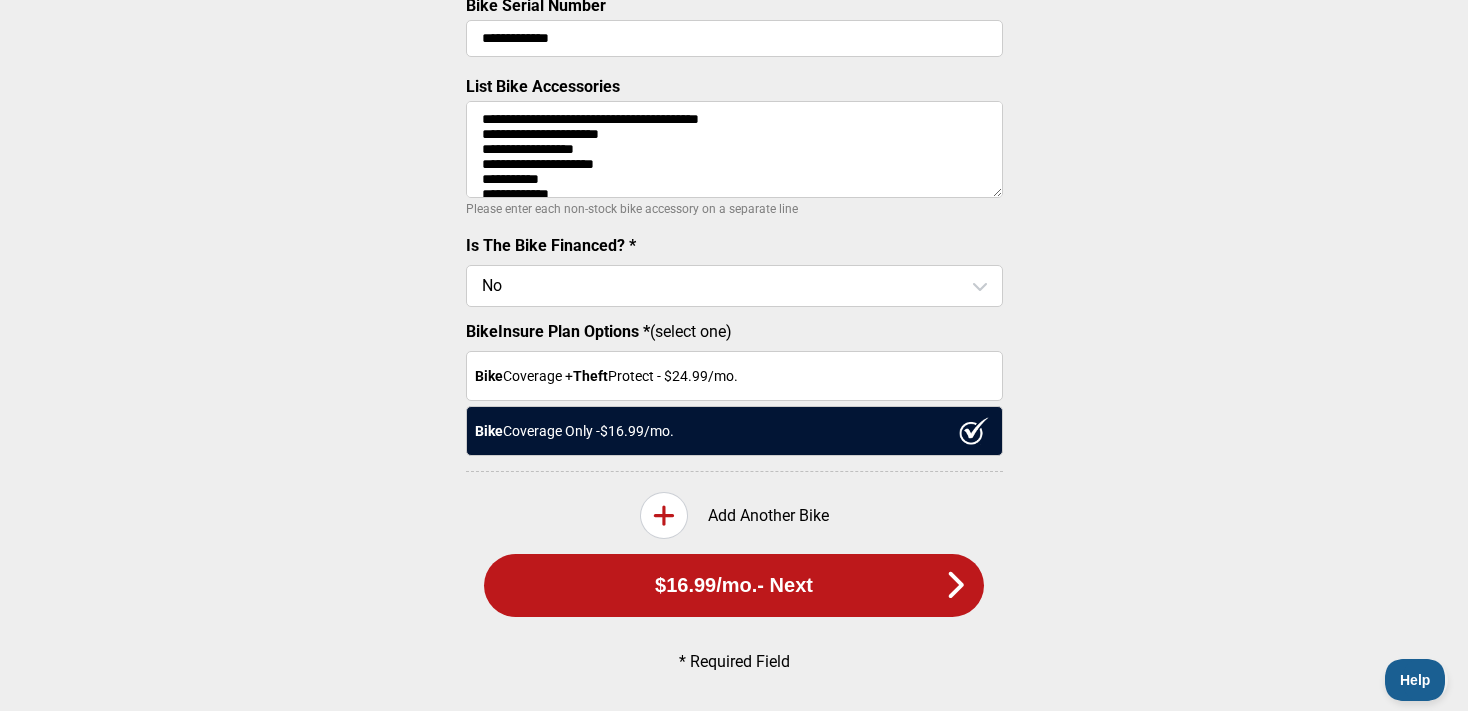 click on "$16.99 /mo.  - Next" at bounding box center [734, 585] 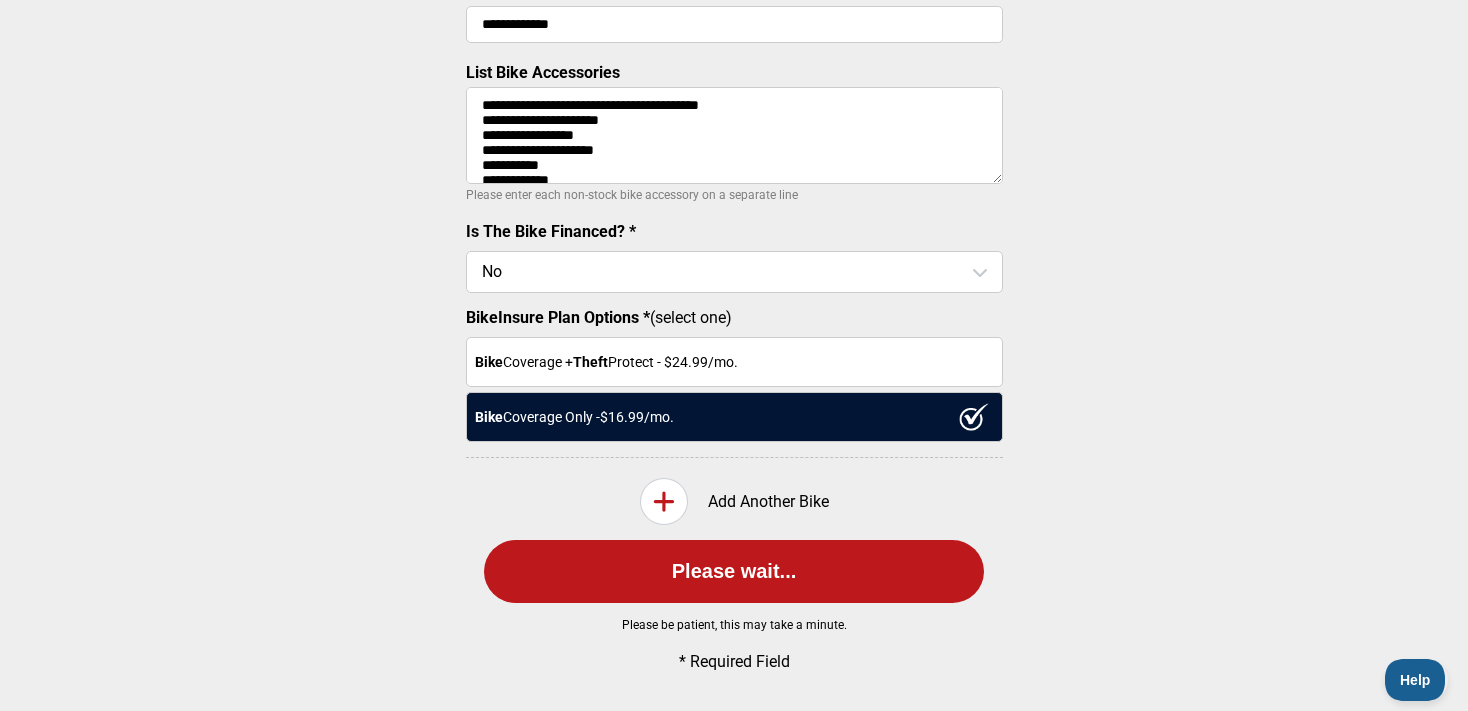 scroll, scrollTop: 0, scrollLeft: 0, axis: both 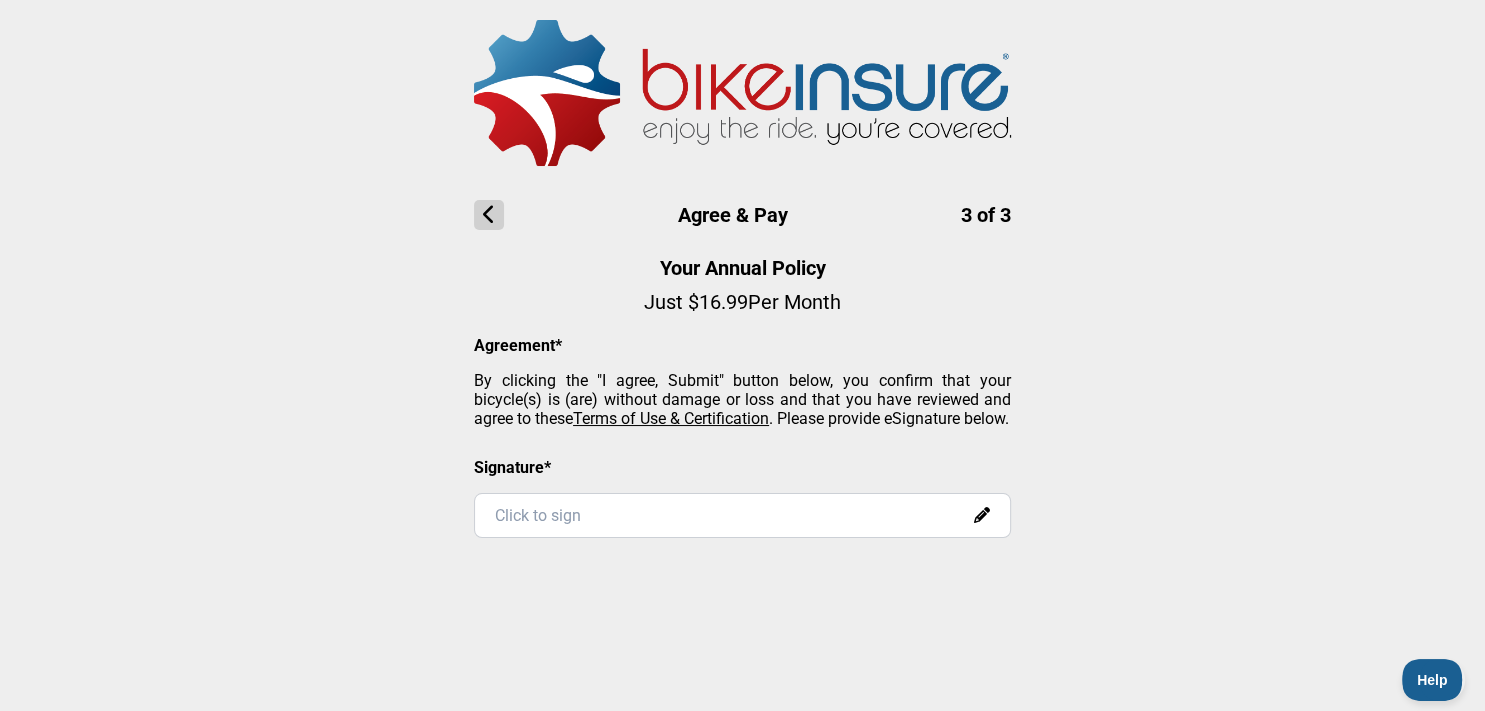 click on "Click to sign" at bounding box center [742, 515] 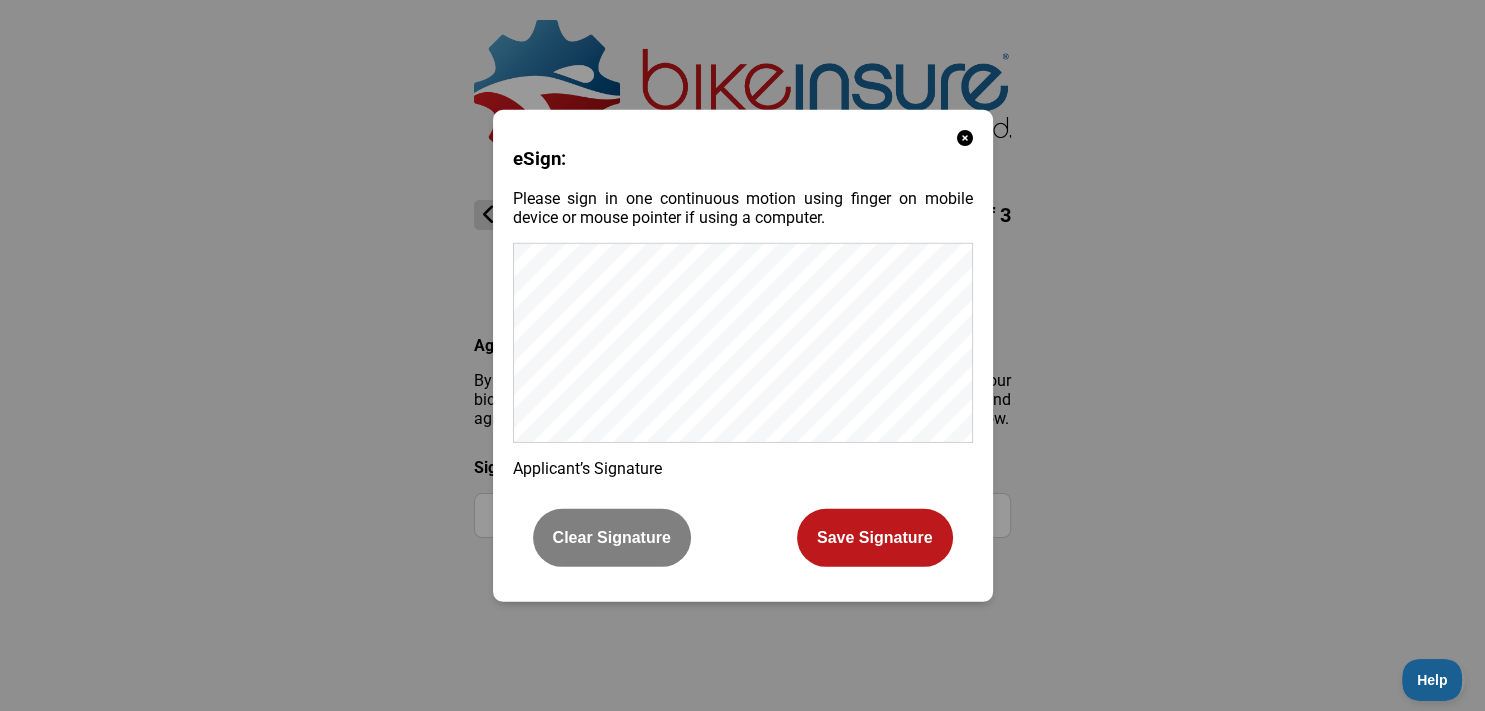 click on "eSign:   Please sign in one continuous motion using finger on mobile device or mouse pointer if using a computer.     Applicant’s Signature   Clear Signature   Save Signature" at bounding box center [742, 355] 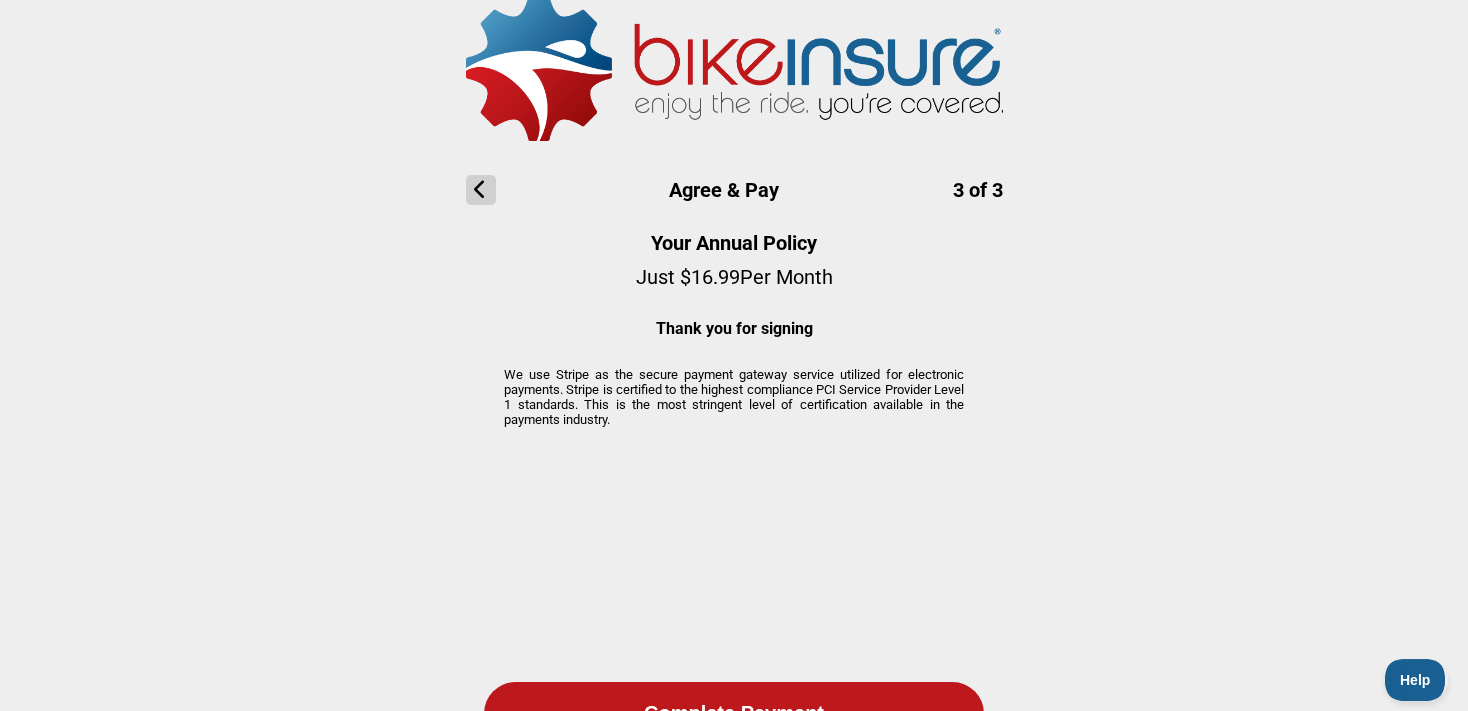 scroll, scrollTop: 26, scrollLeft: 0, axis: vertical 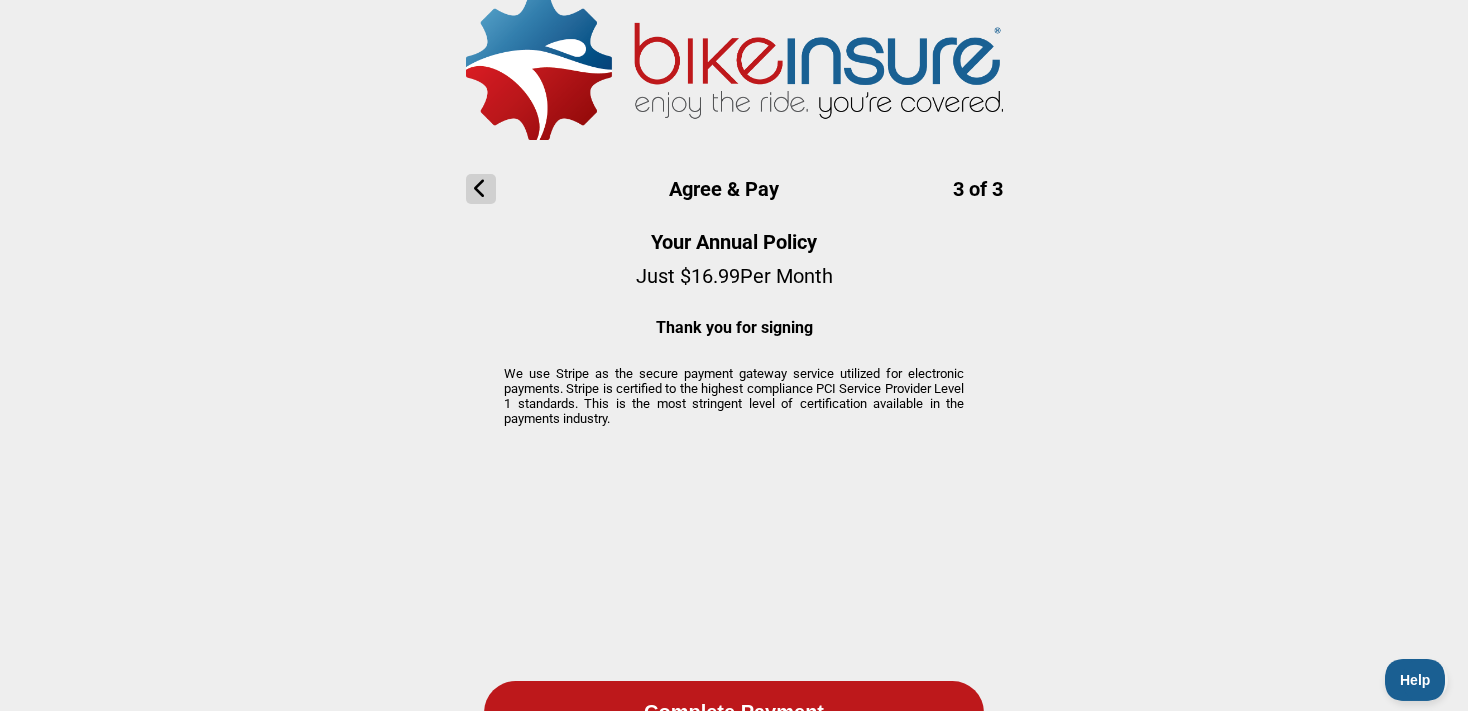 click on "Agree & Pay  3 of 3   Your Annual Policy   Just $ 16.99  Per Month   Thank you for signing     We use Stripe as the secure payment gateway service utilized for electronic payments. Stripe is certified to the highest compliance PCI Service Provider Level 1 standards. This is the most stringent level of certification available in the payments industry.       Complete Payment" at bounding box center (734, 376) 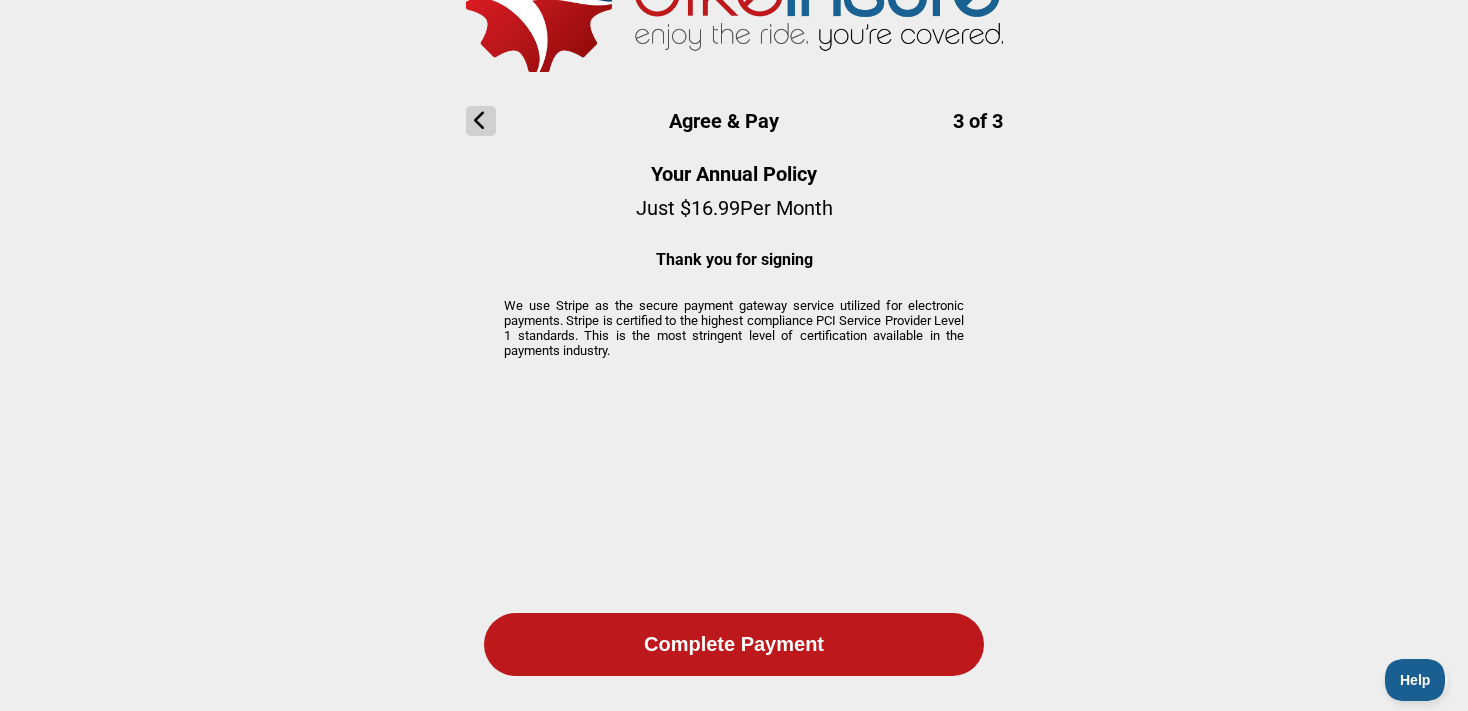 click on "Complete Payment" 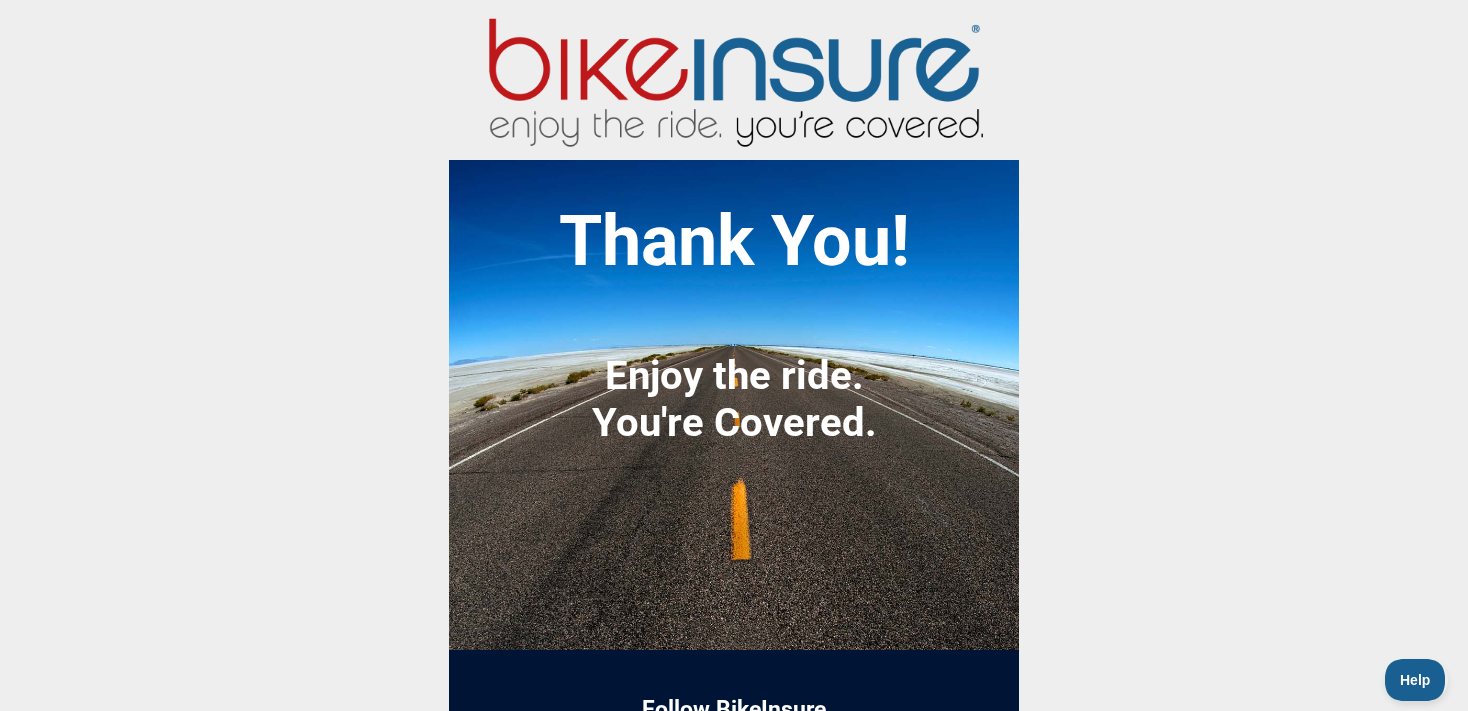 scroll, scrollTop: 180, scrollLeft: 0, axis: vertical 